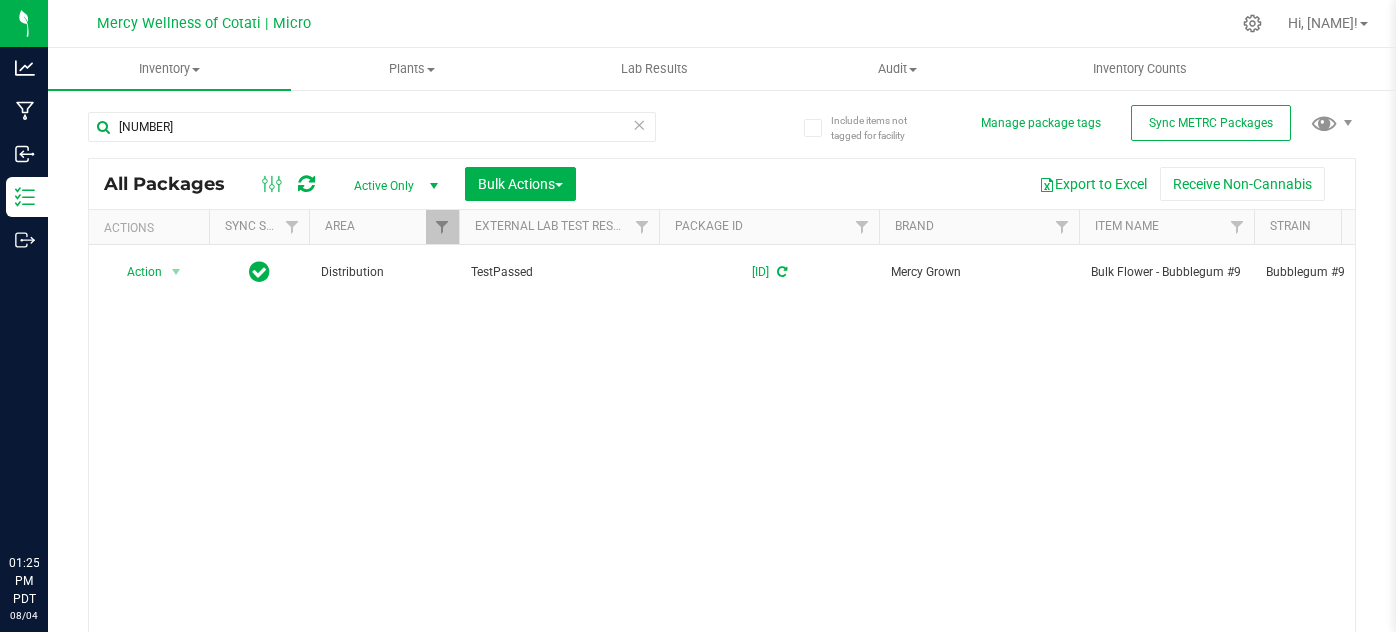 scroll, scrollTop: 0, scrollLeft: 0, axis: both 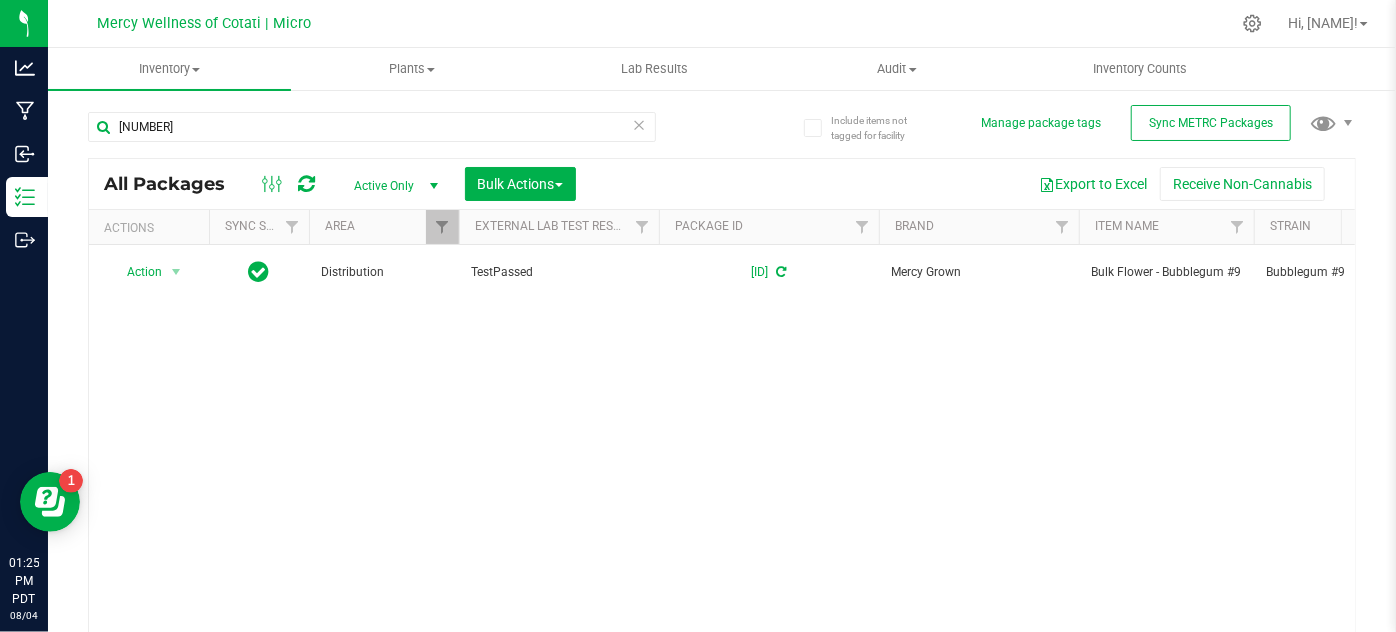 type on "[NUMBER]" 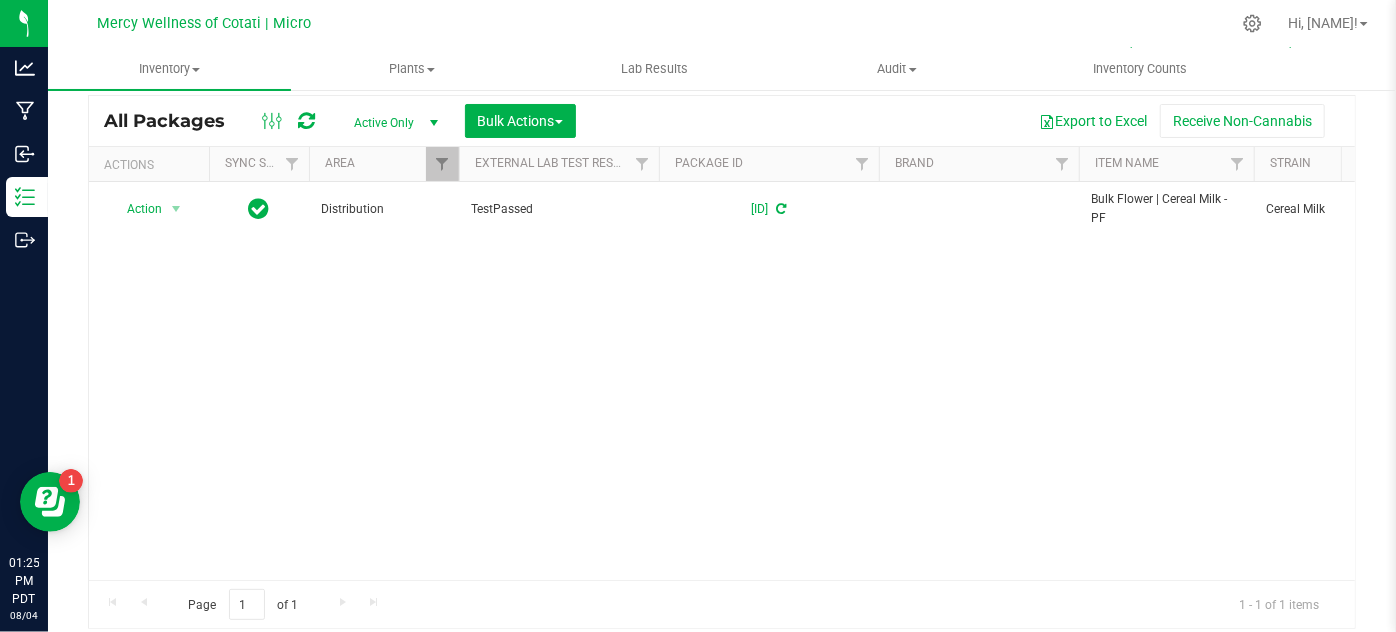 scroll, scrollTop: 66, scrollLeft: 0, axis: vertical 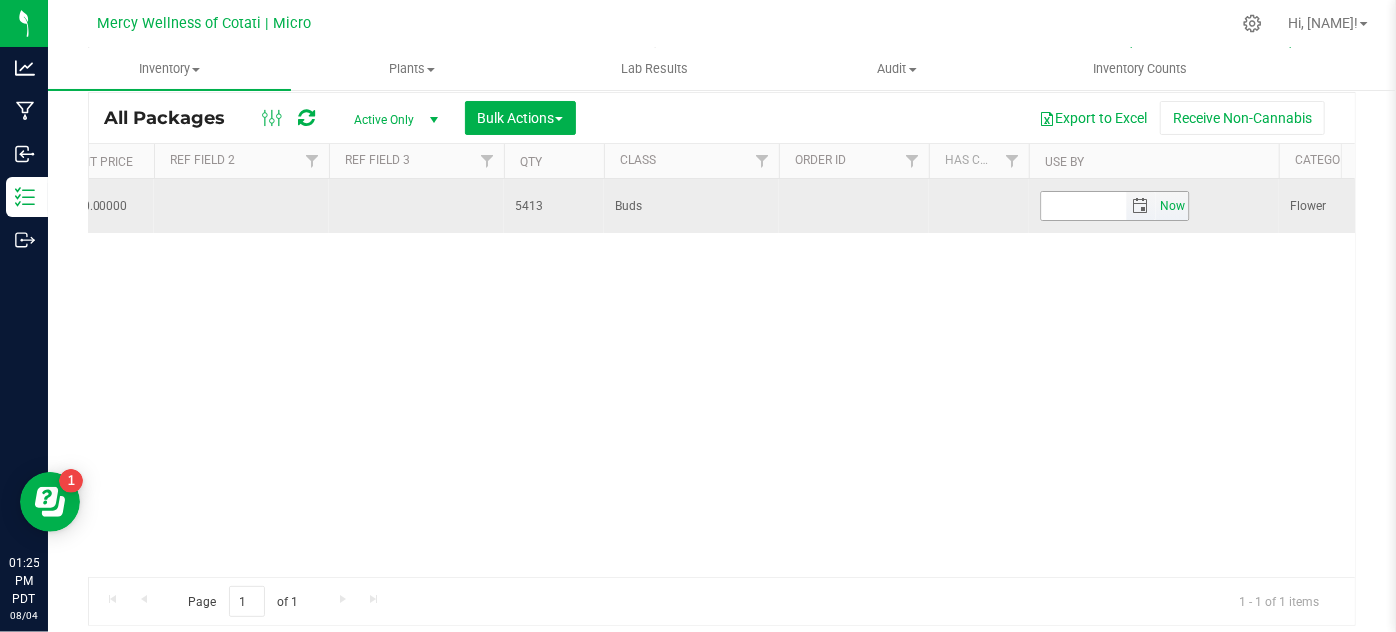 click on "Now" at bounding box center [1173, 206] 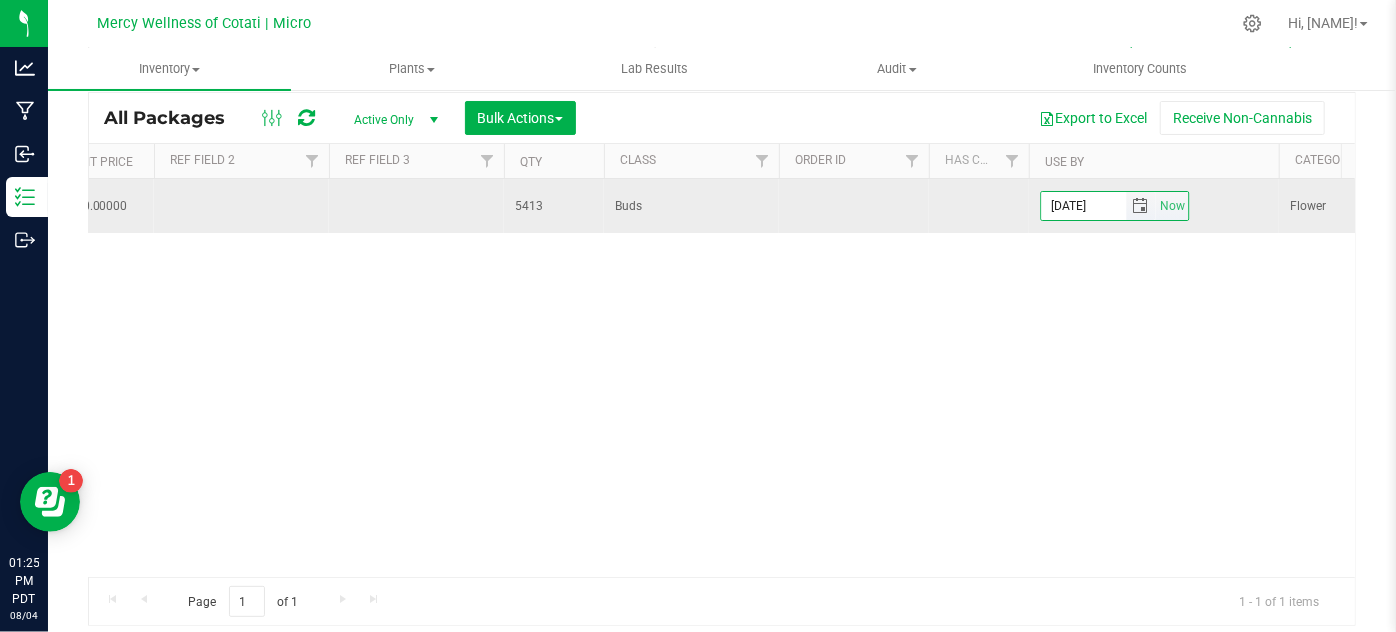 type on "[DATE]" 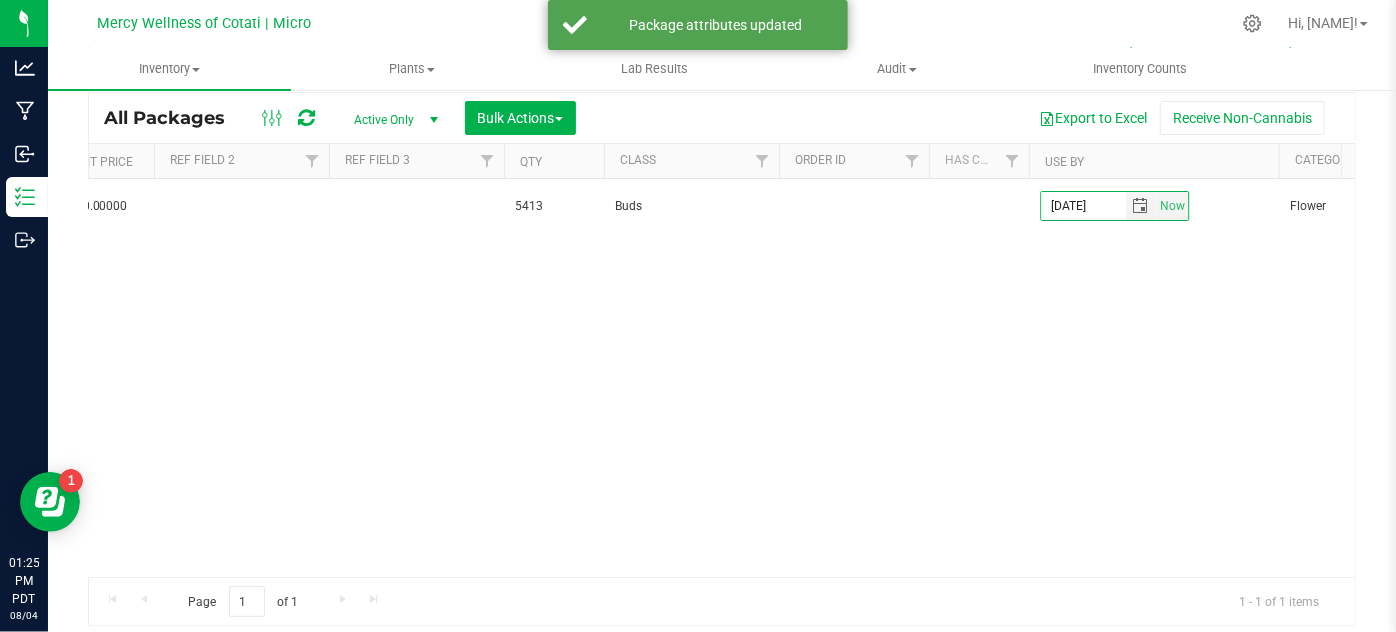 scroll, scrollTop: 0, scrollLeft: 1223, axis: horizontal 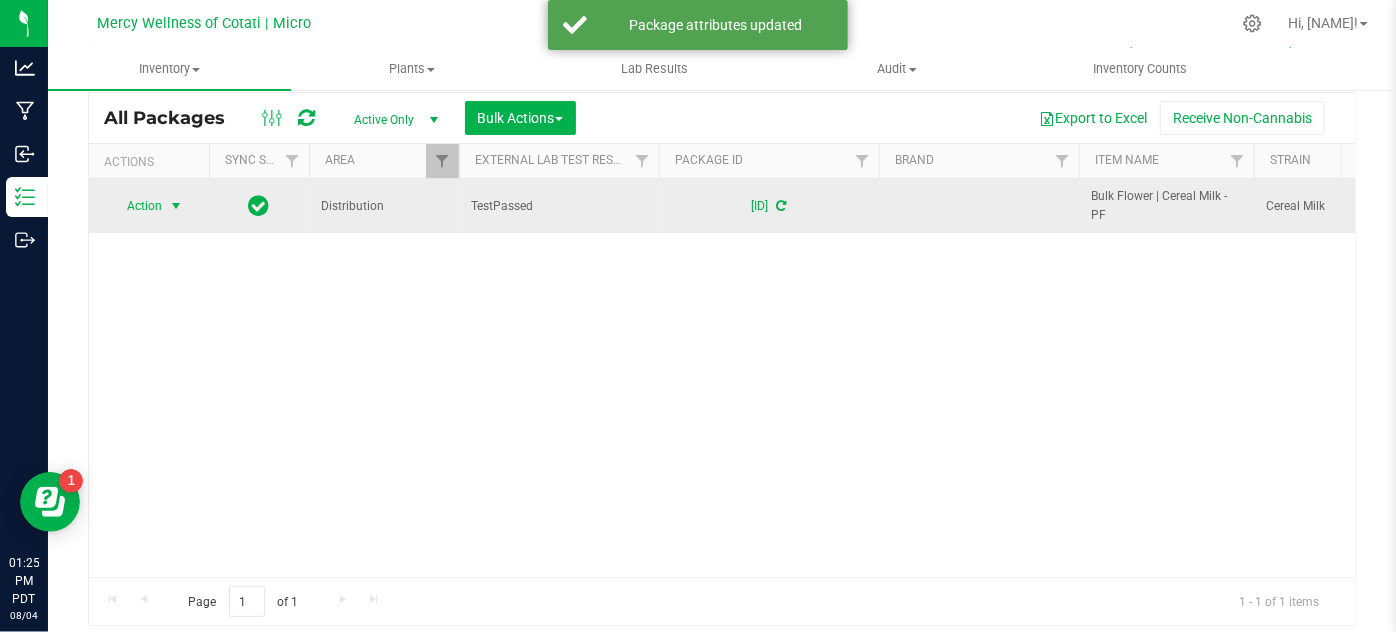 click on "Action" at bounding box center [136, 206] 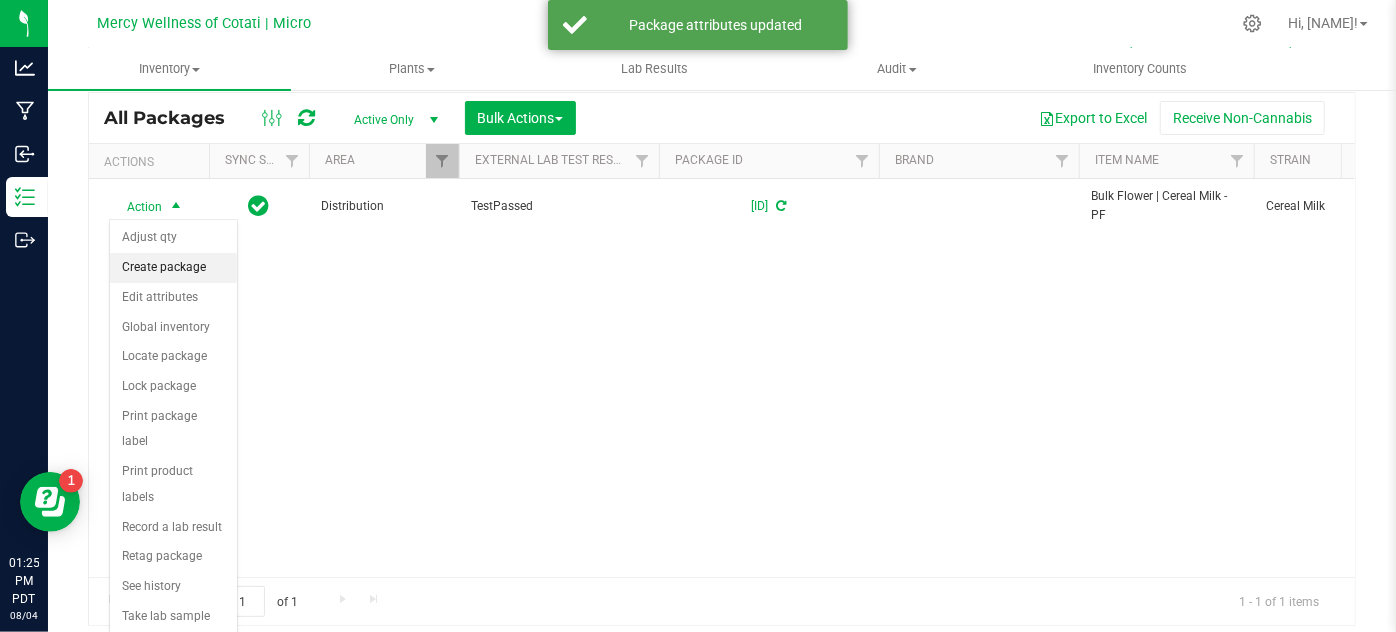 click on "Create package" at bounding box center [173, 268] 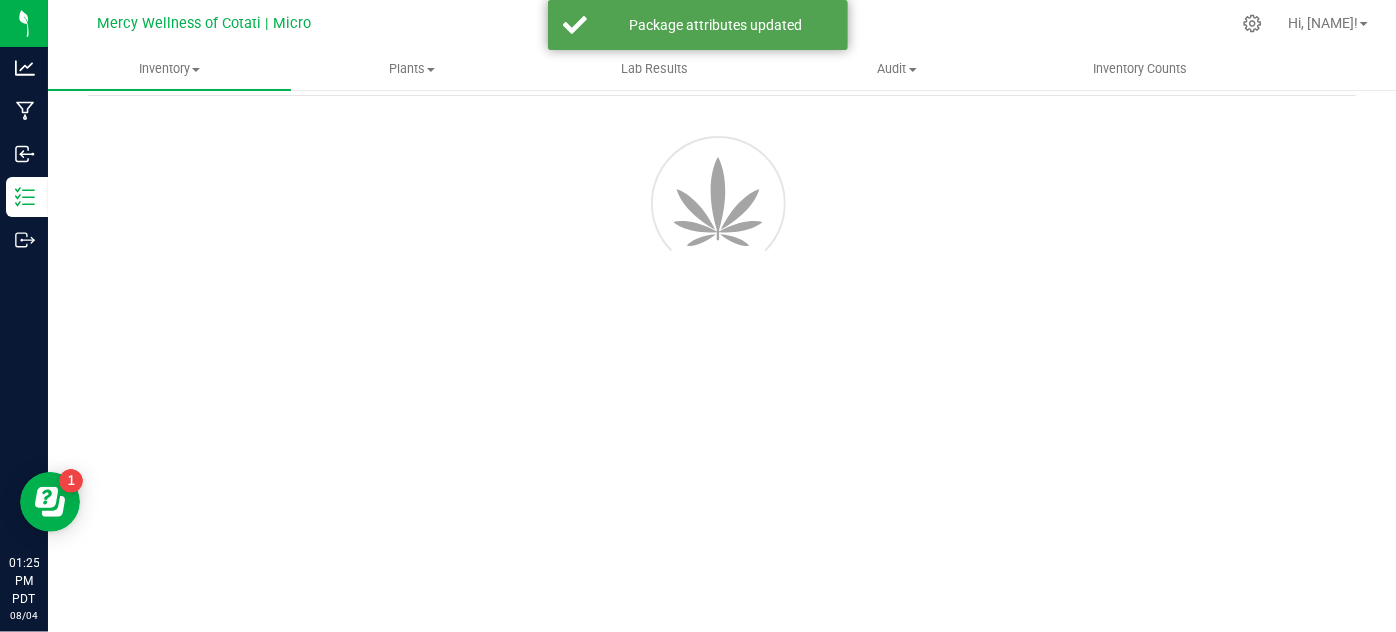 scroll, scrollTop: 80, scrollLeft: 0, axis: vertical 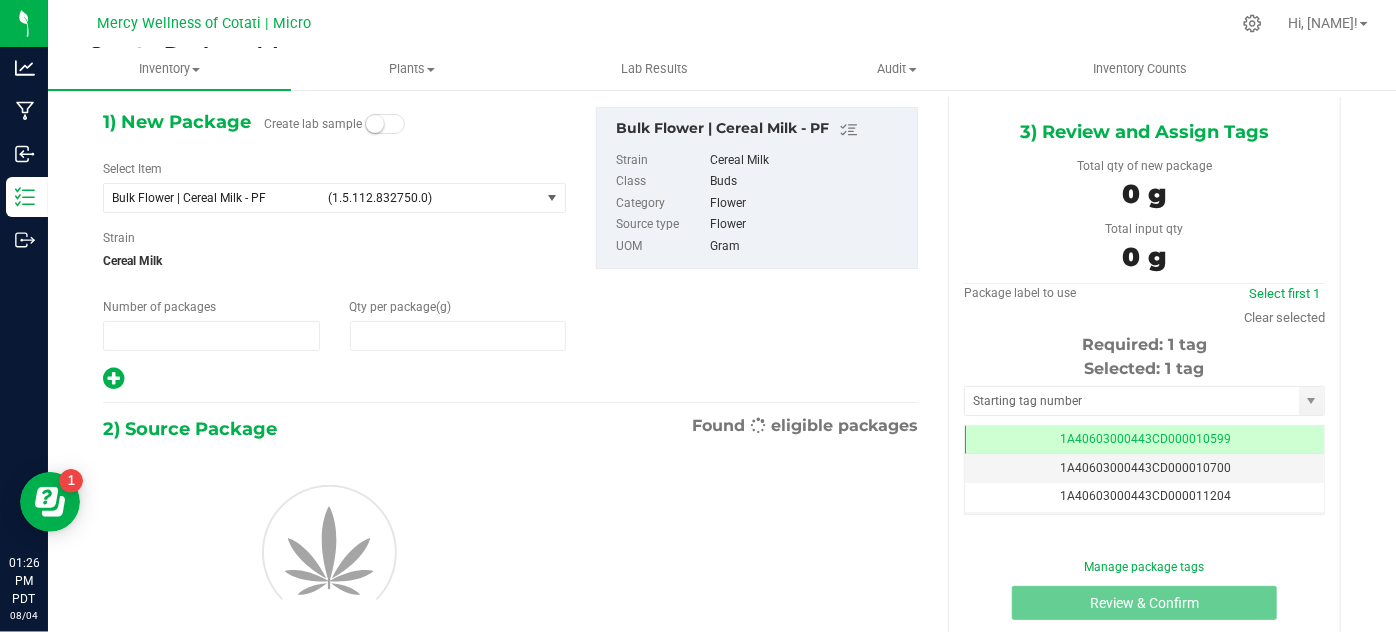 type on "1" 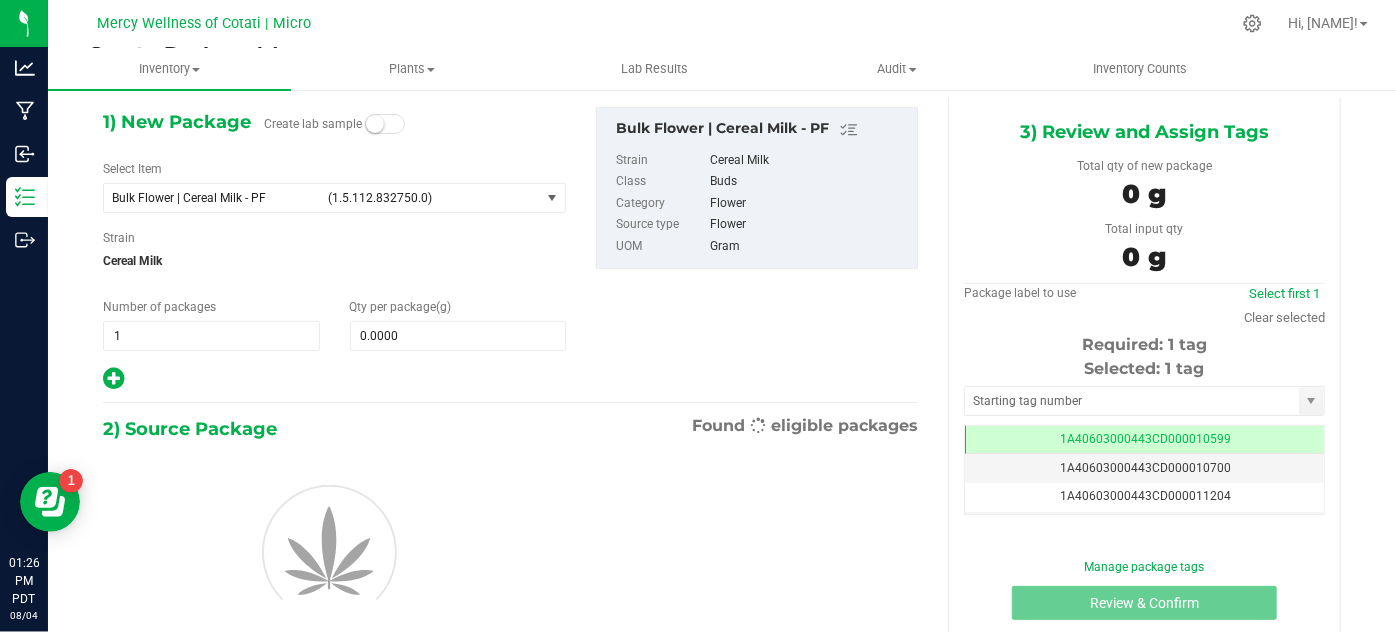 scroll, scrollTop: 81, scrollLeft: 0, axis: vertical 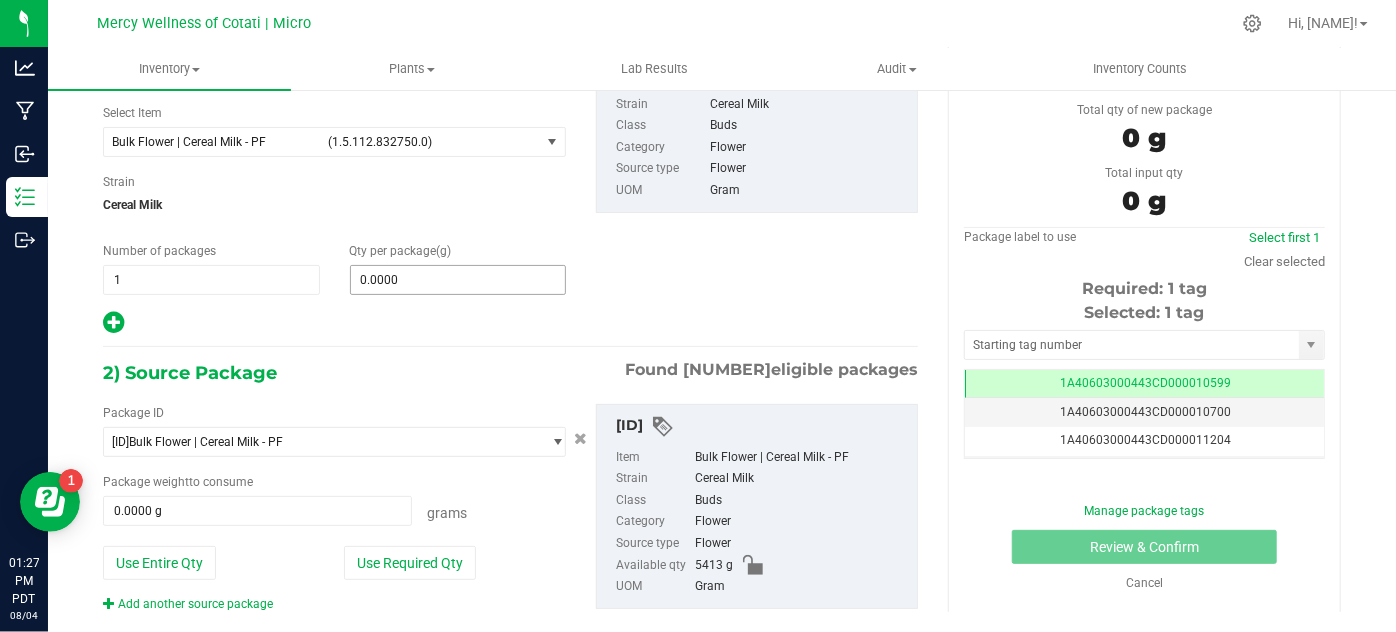 click on "0.0000 0" at bounding box center [458, 280] 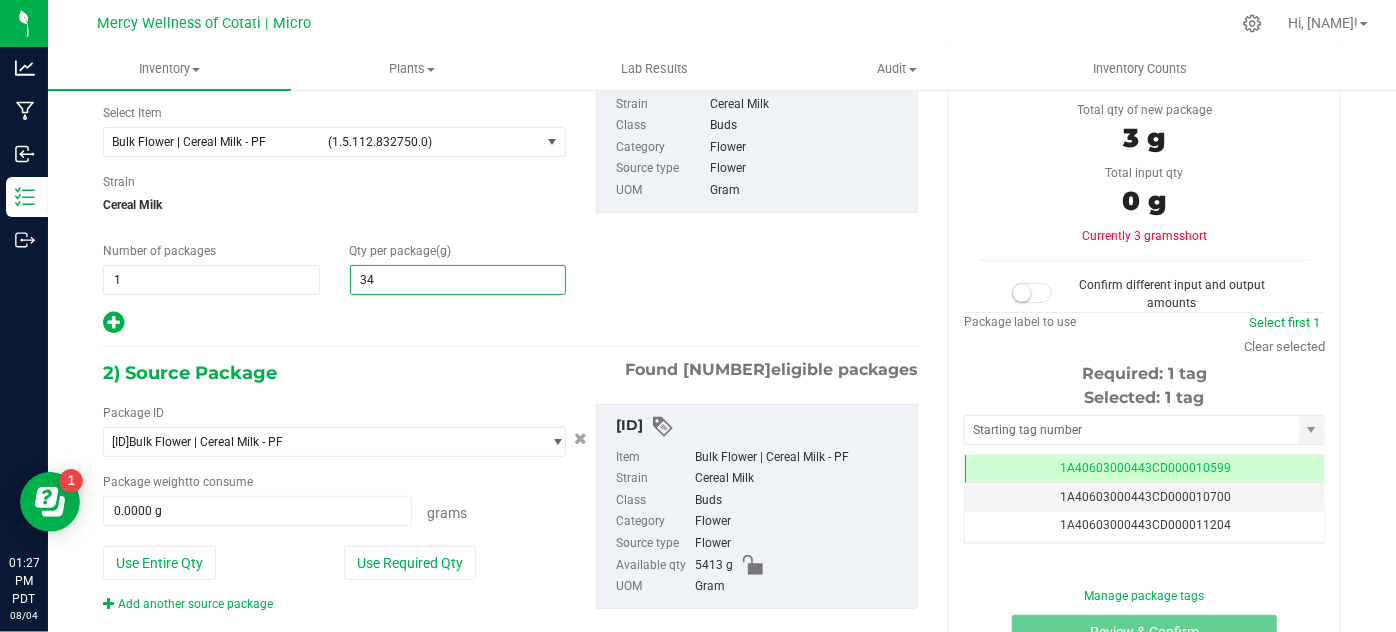 type on "348" 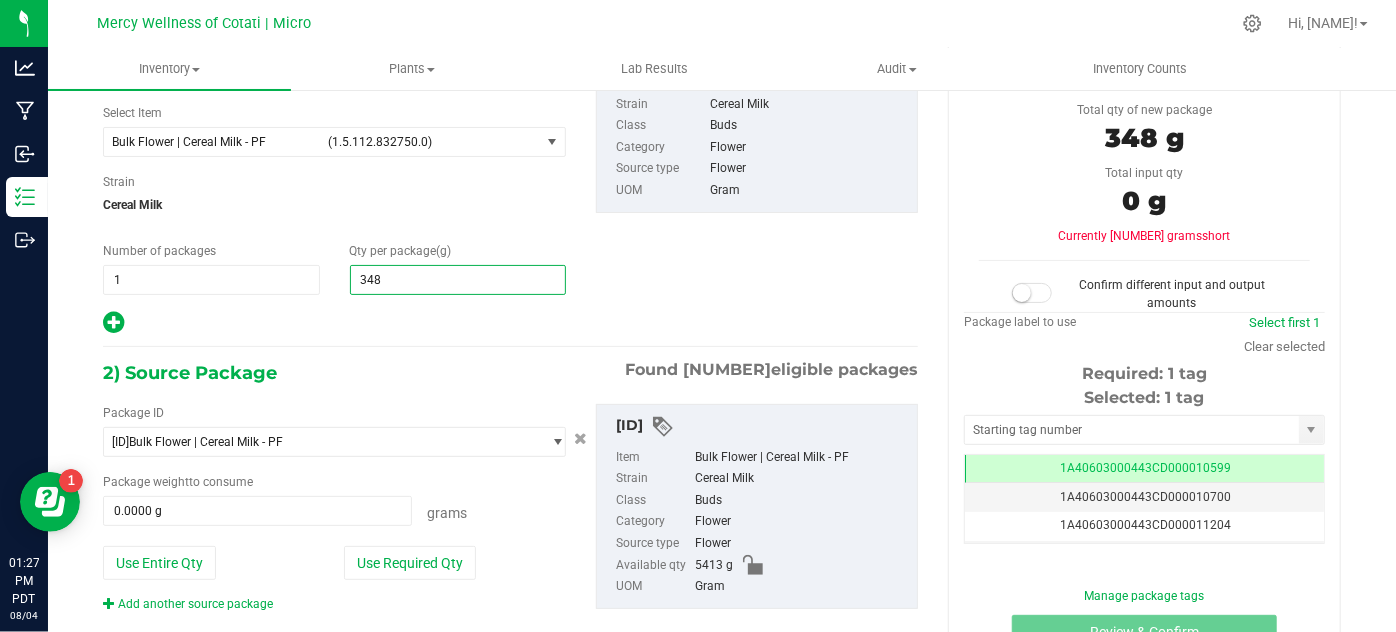 type on "[NUMBER]" 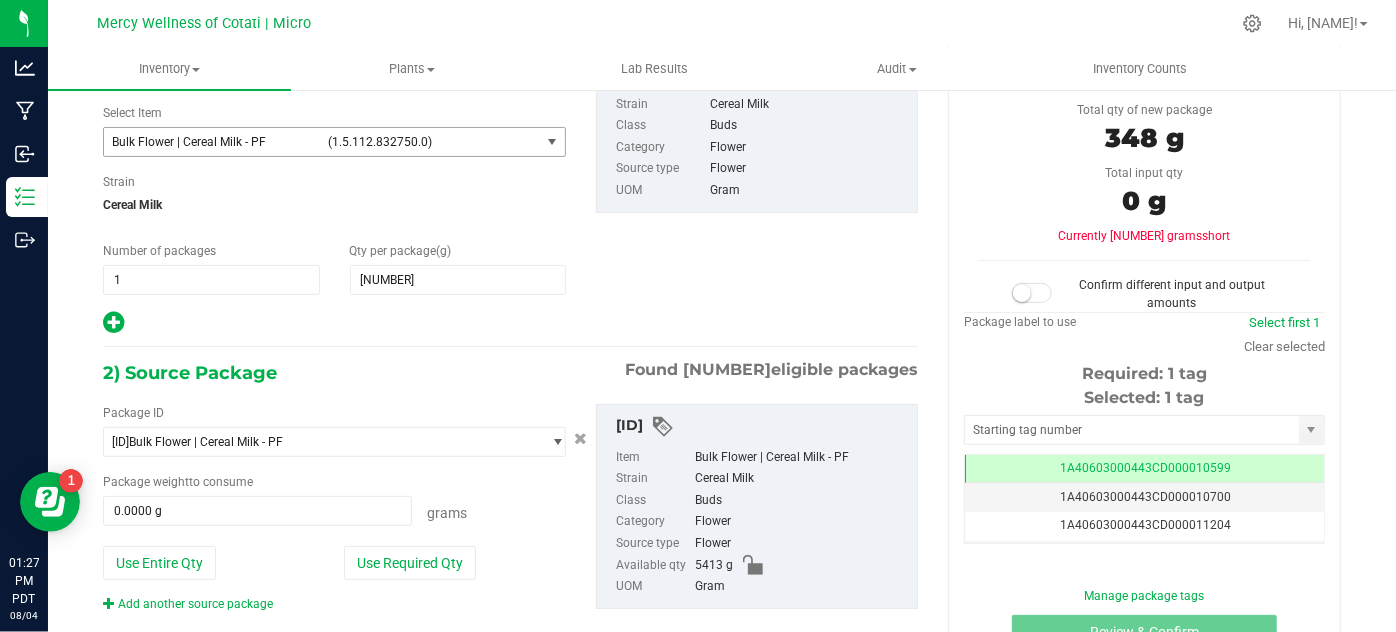 click on "Bulk Flower | Cereal Milk - PF" at bounding box center (214, 142) 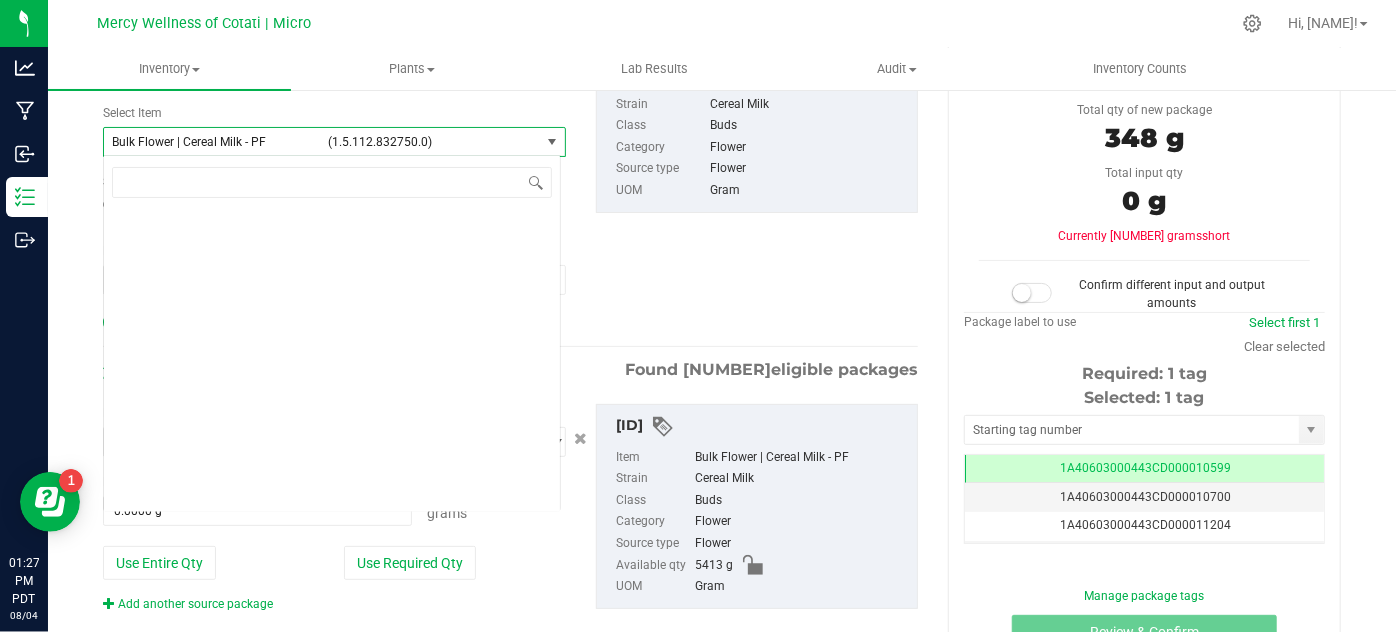 scroll, scrollTop: 58212, scrollLeft: 0, axis: vertical 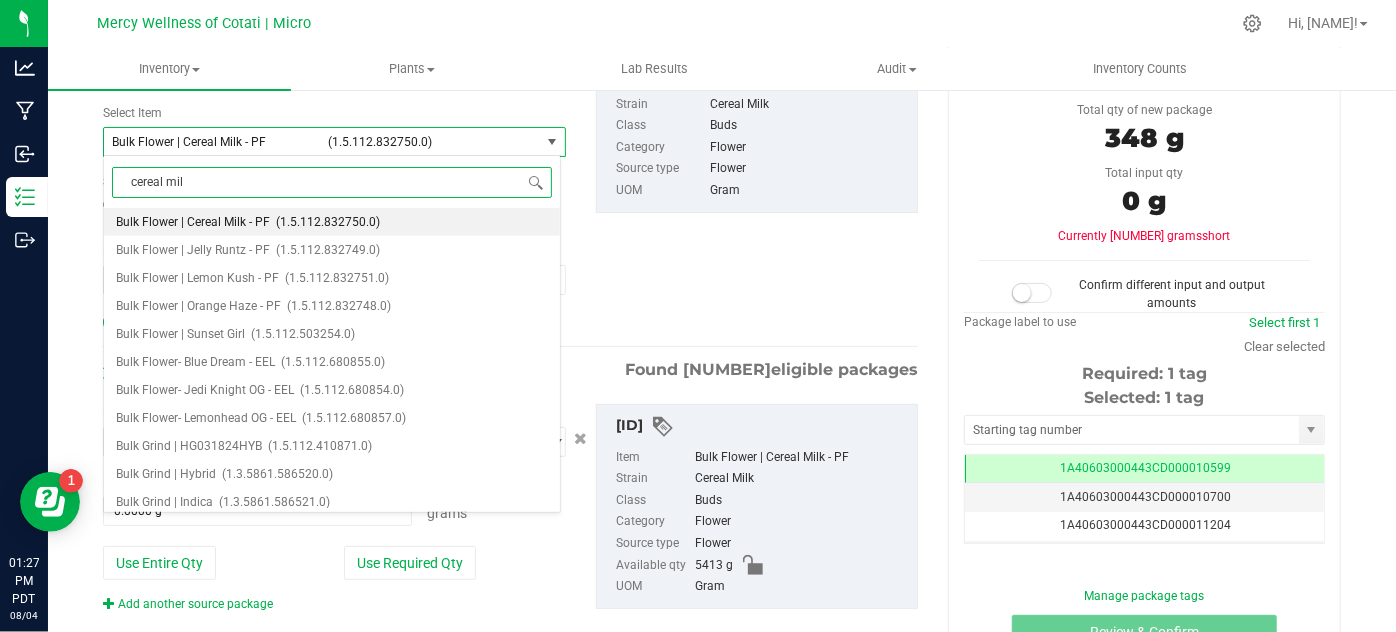 type on "cereal milk" 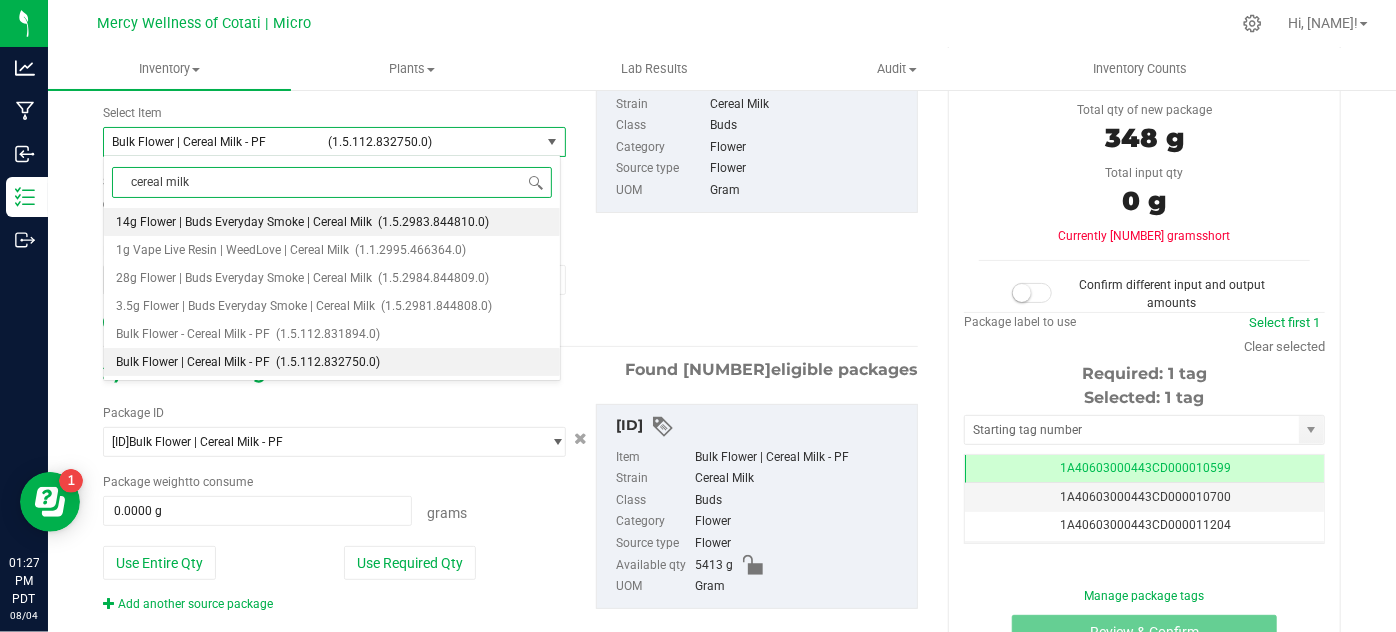 scroll, scrollTop: 0, scrollLeft: 0, axis: both 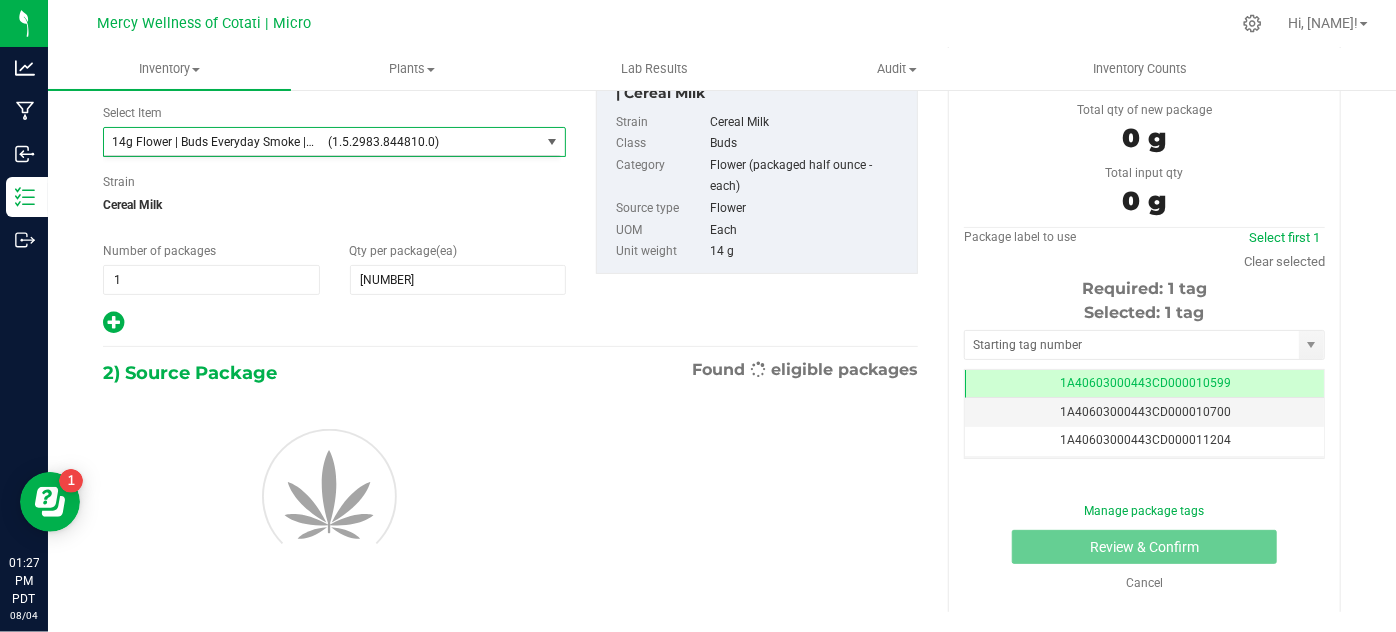 type on "0" 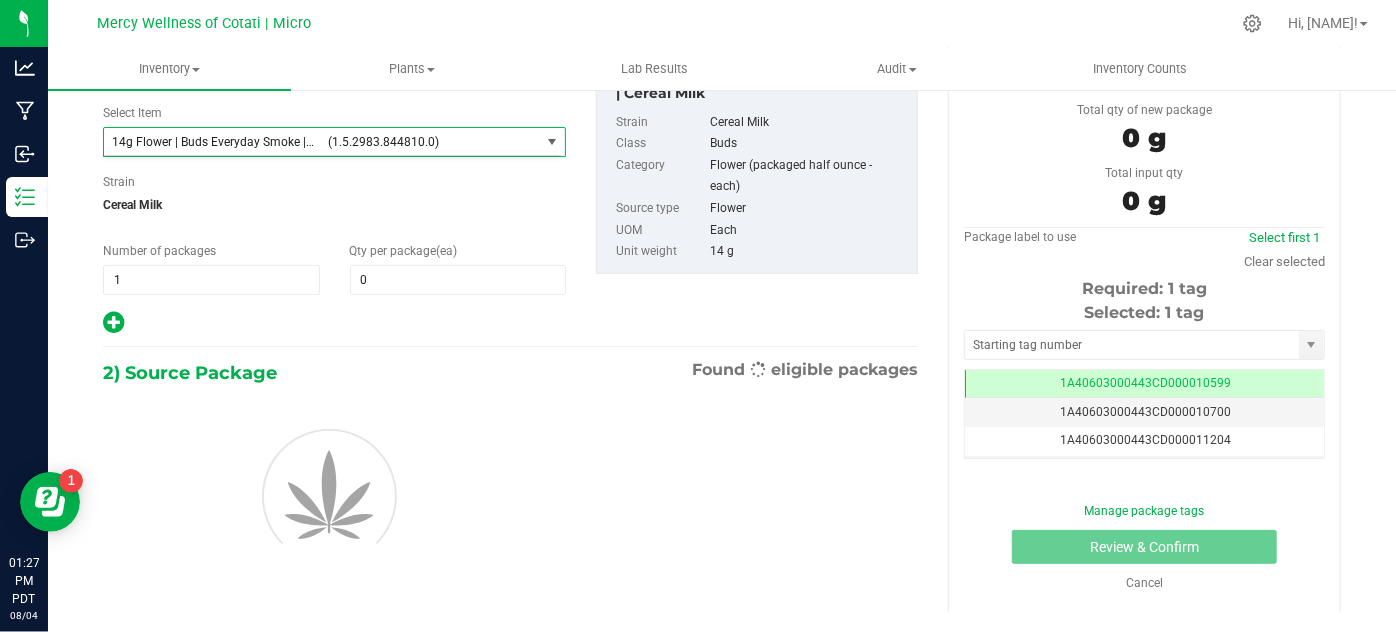 type on "0" 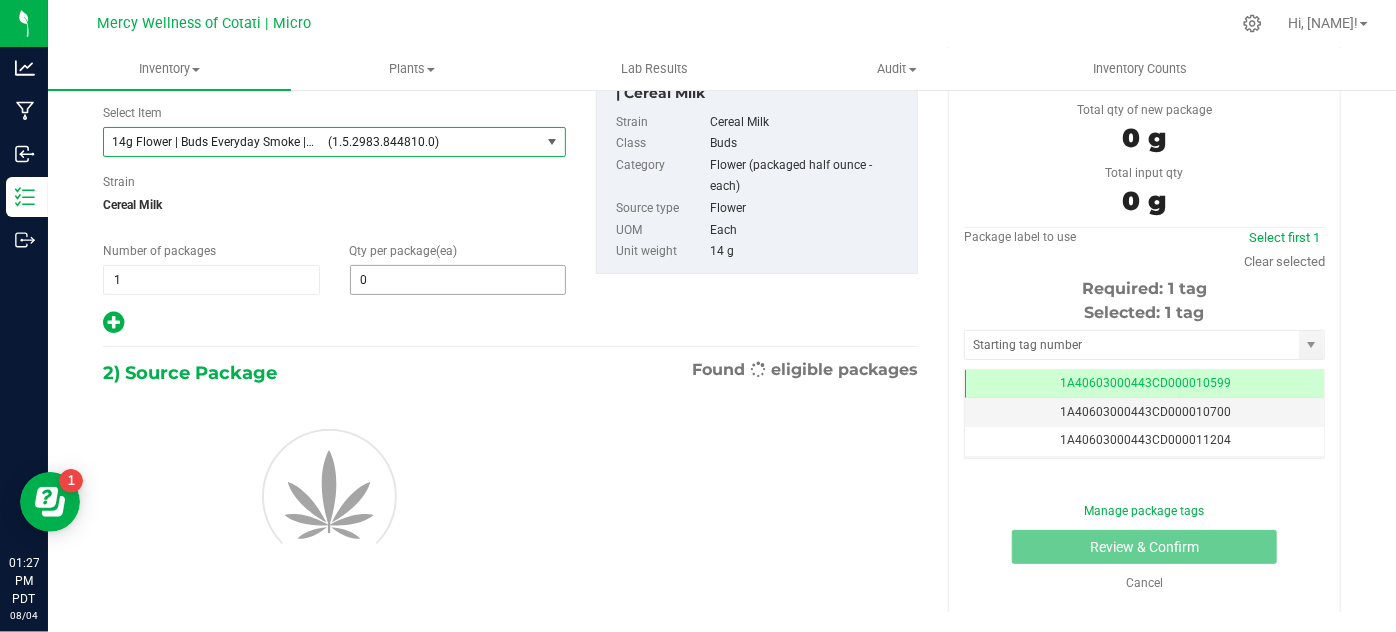 click on "0 0" at bounding box center [458, 280] 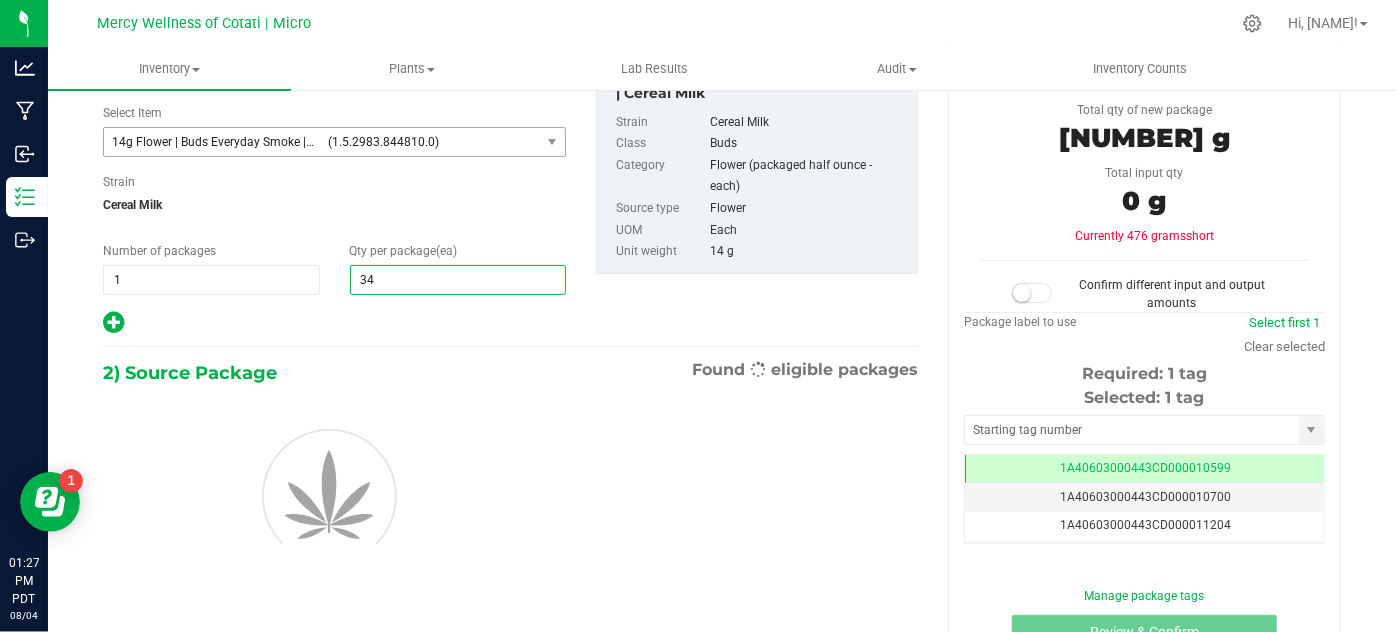 type on "348" 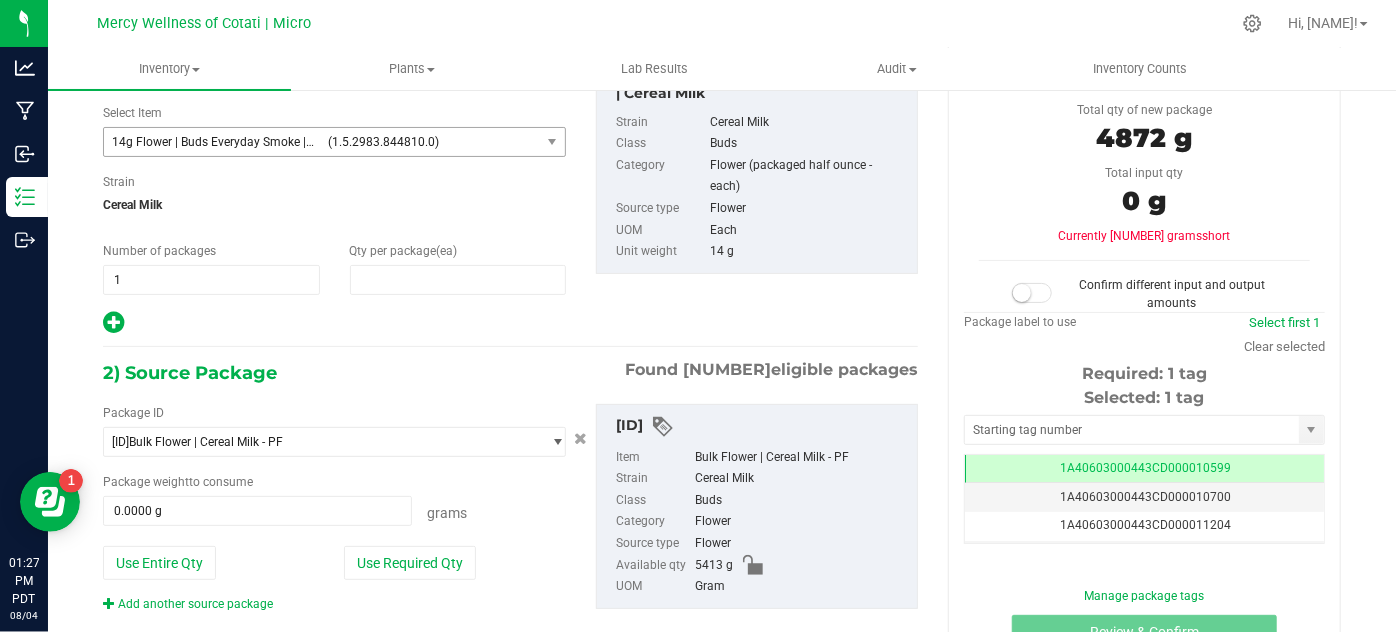 type on "348" 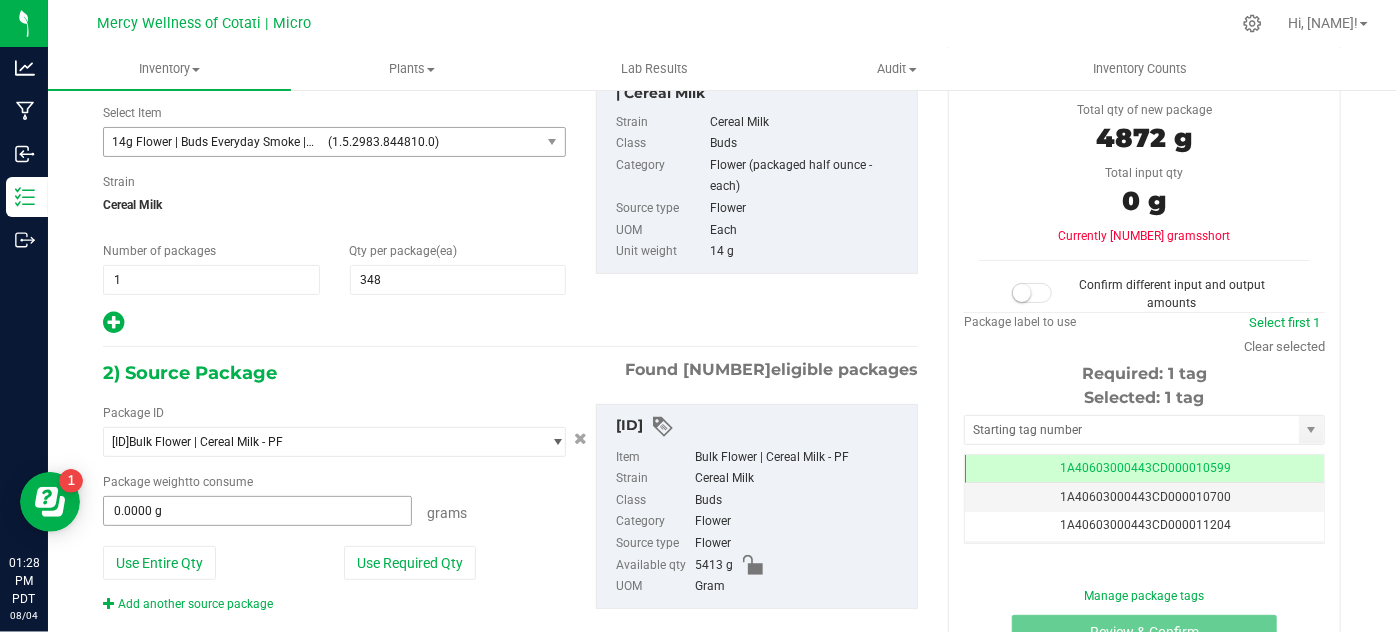 click on "0.0000 g 0" at bounding box center [257, 511] 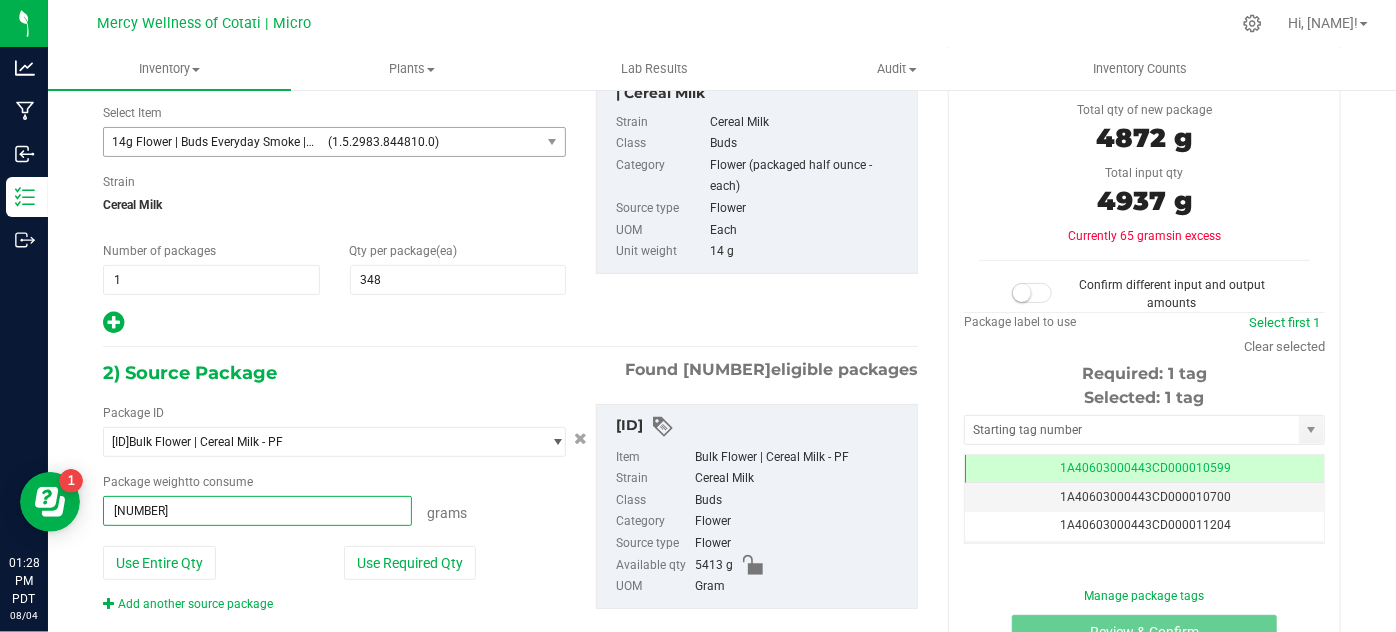 type on "[NUMBER]" 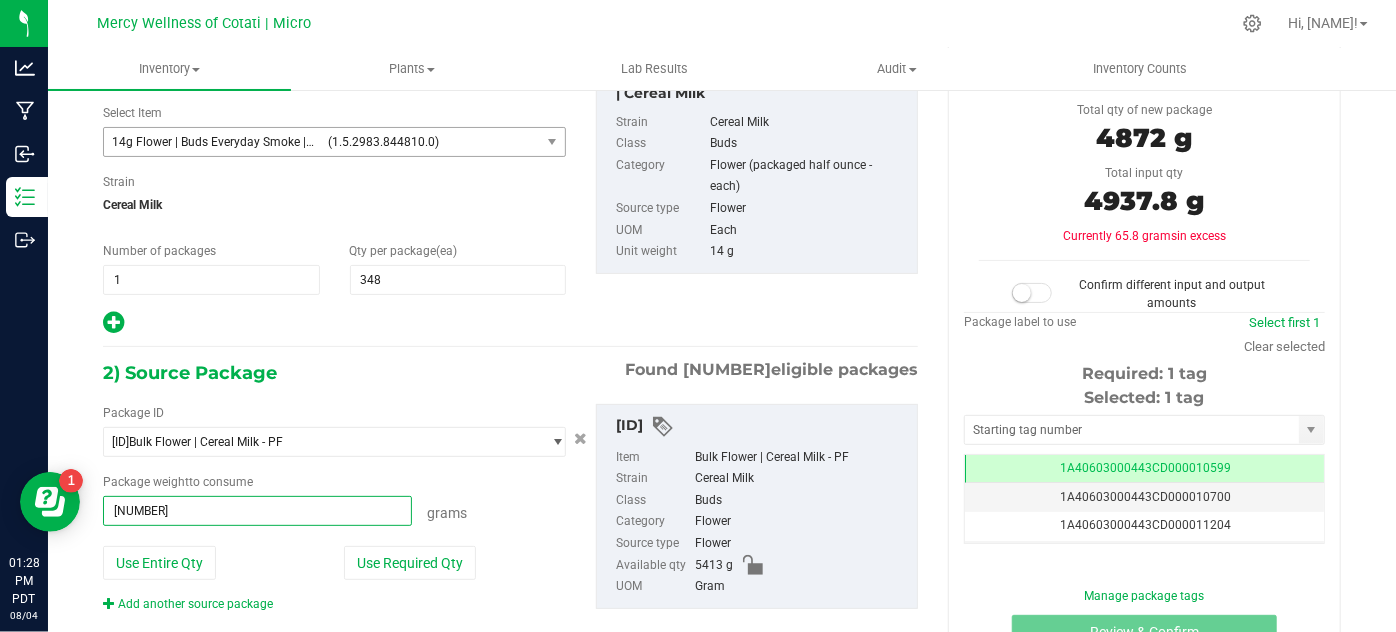 type on "4937.8000 g" 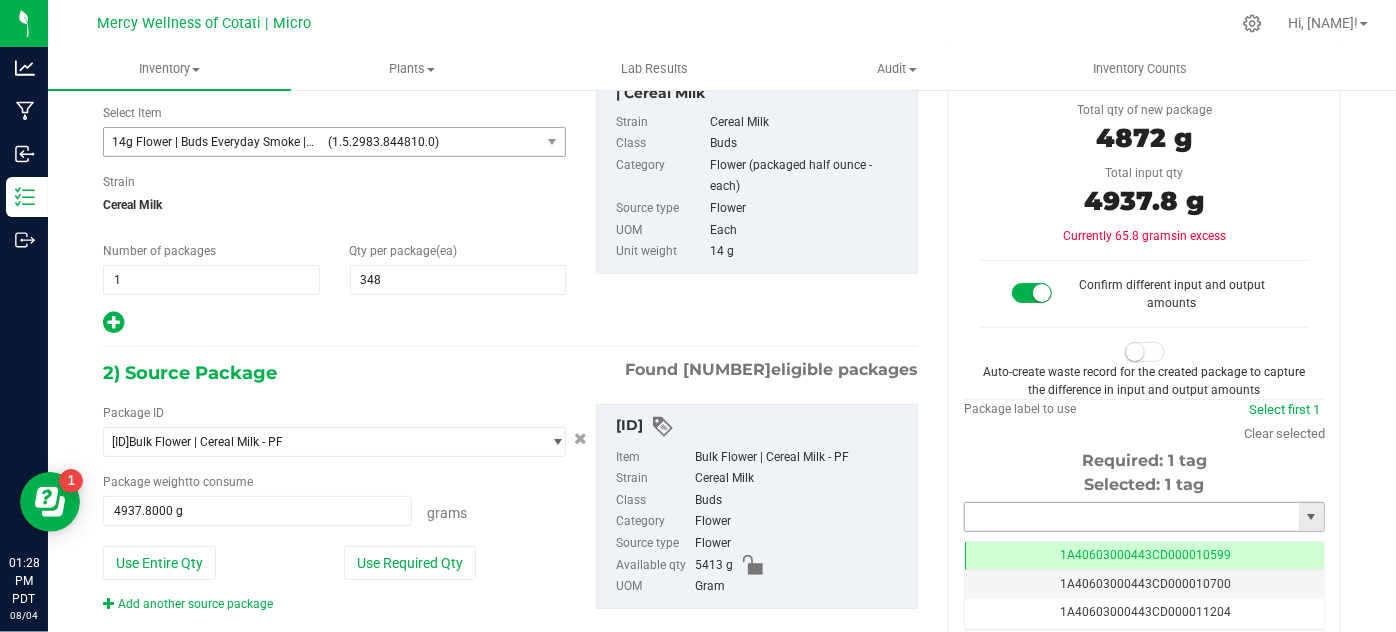 click at bounding box center (1132, 517) 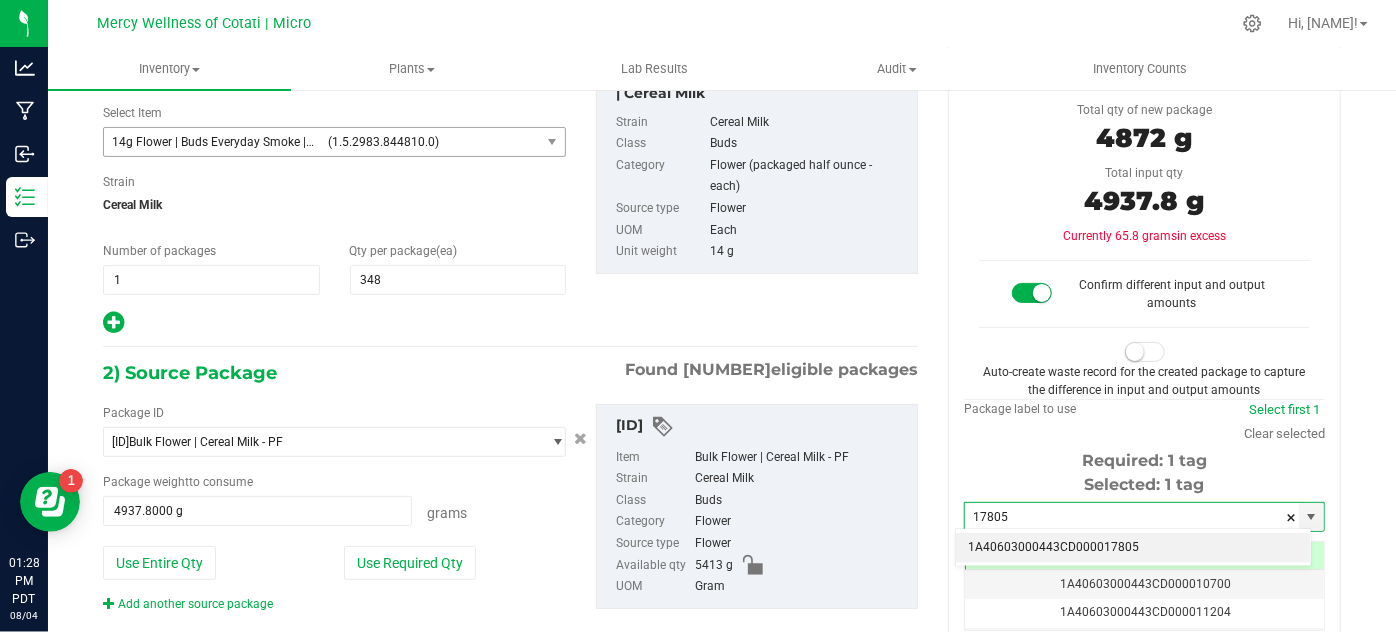 click on "1A40603000443CD000017805" at bounding box center (1133, 548) 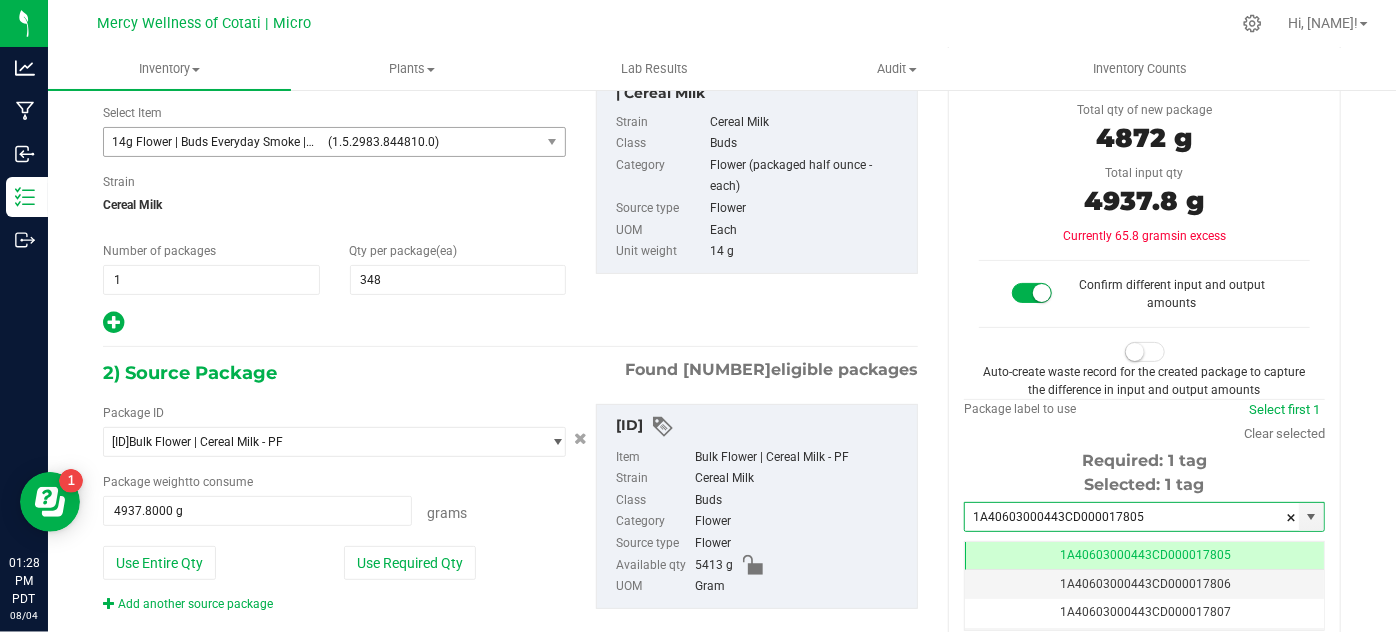 scroll, scrollTop: 0, scrollLeft: 0, axis: both 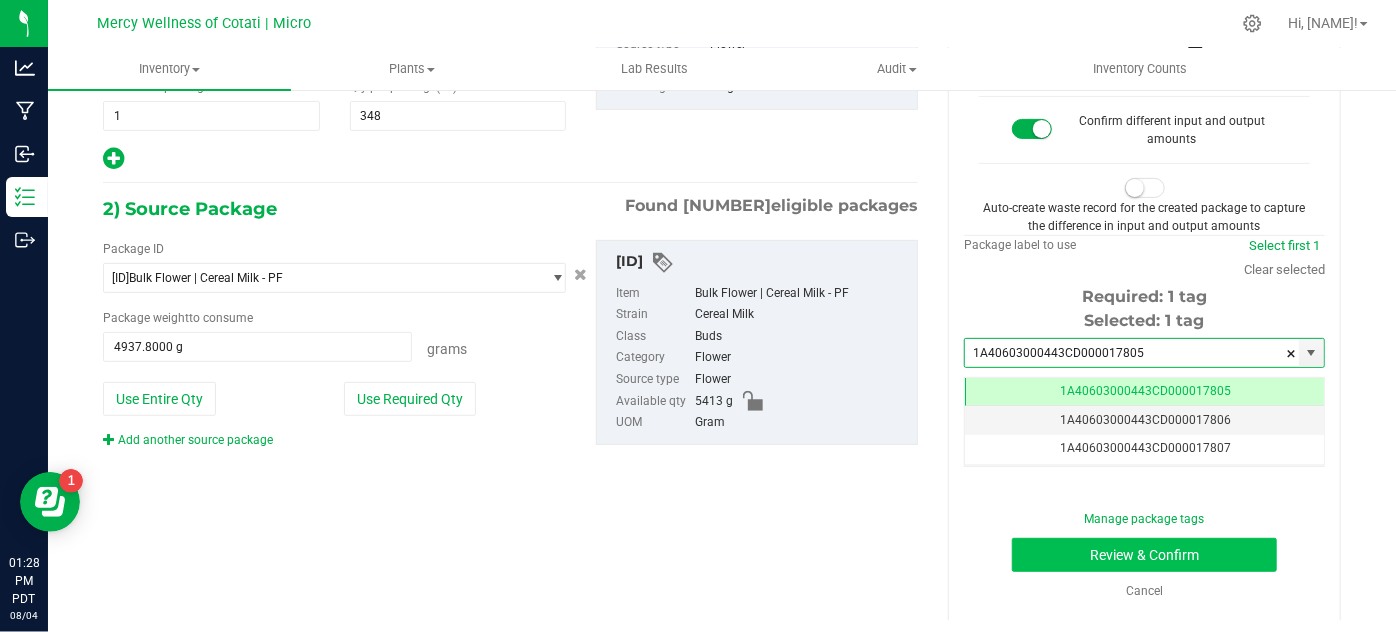 type on "1A40603000443CD000017805" 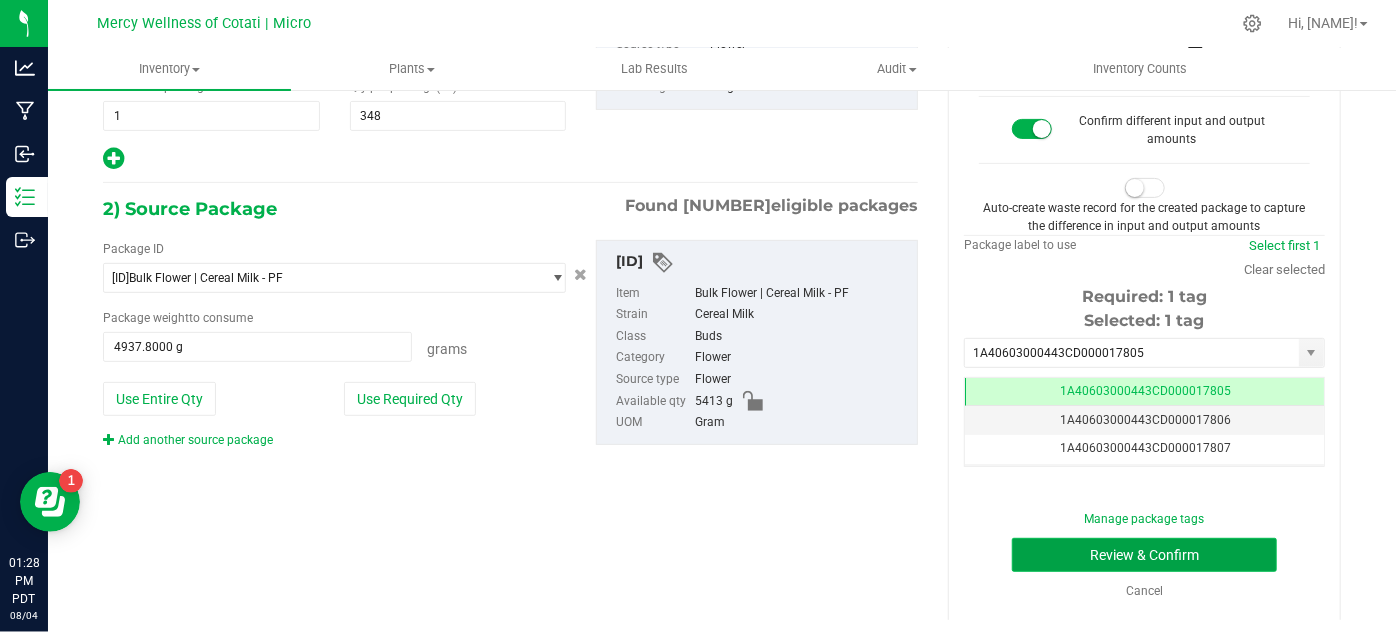 click on "Review & Confirm" at bounding box center (1144, 555) 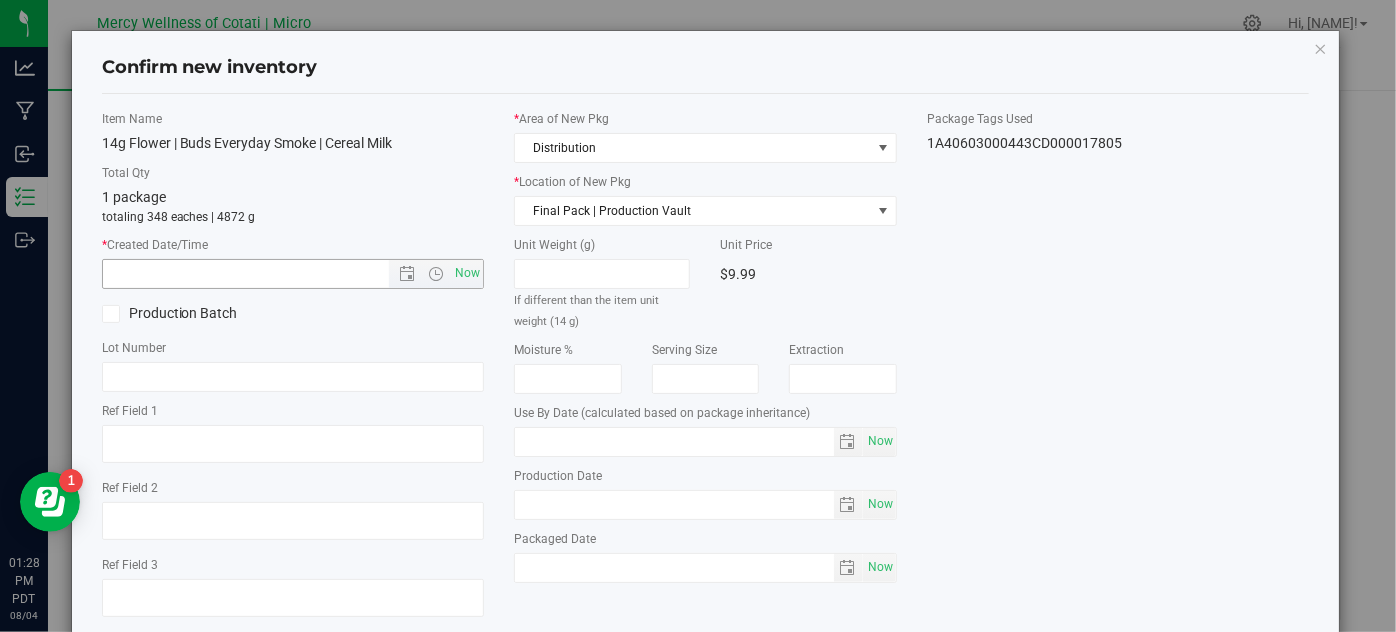 type on "[DATE]" 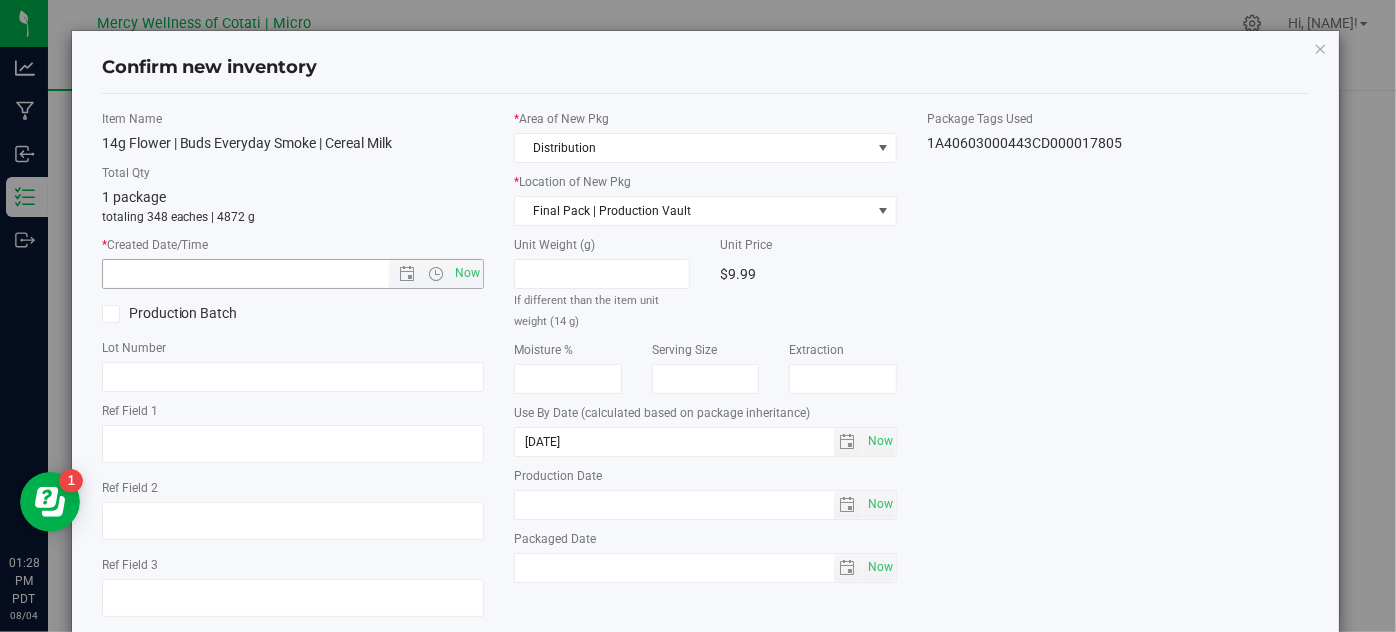 click on "Now" at bounding box center (468, 273) 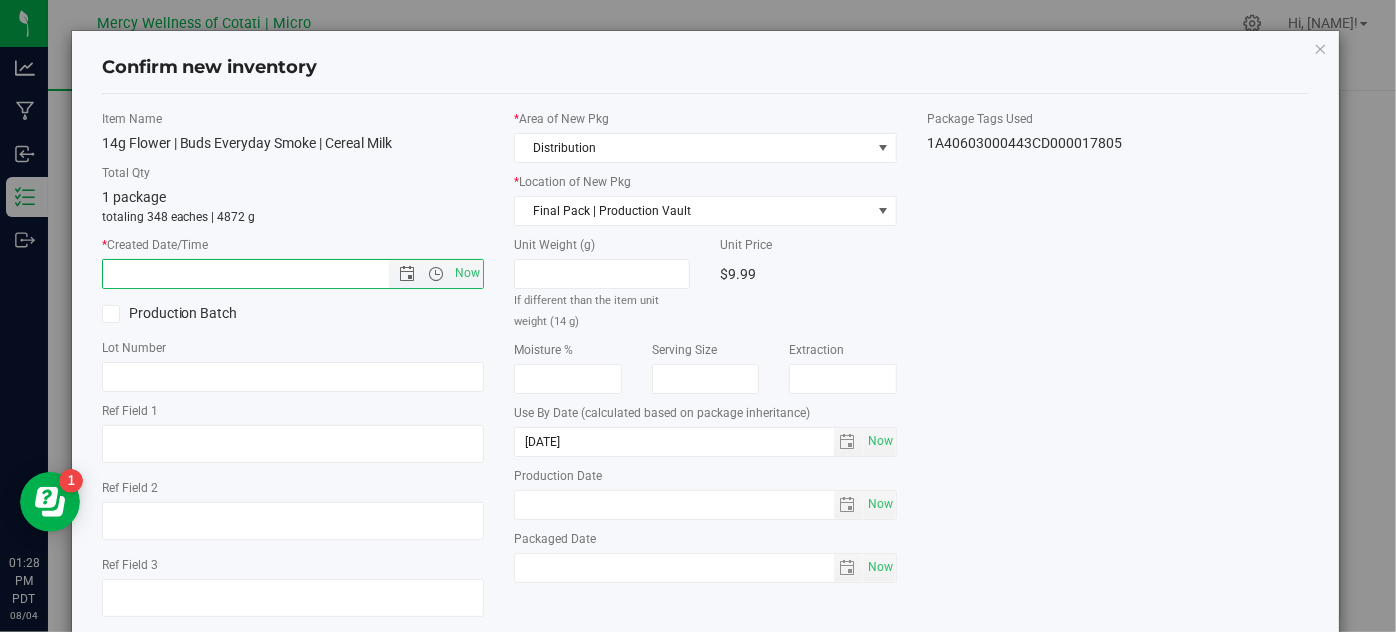 type on "[MONTH]/[DAY]/[YEAR] [TIME]" 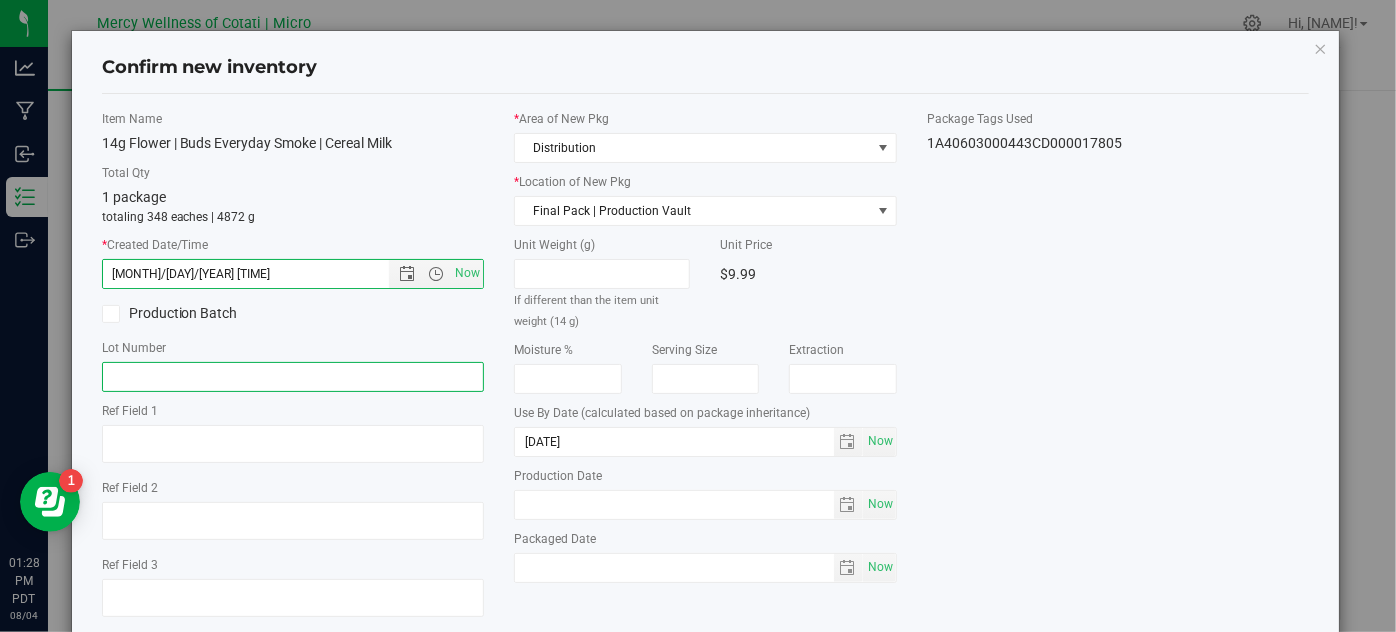 click at bounding box center [293, 377] 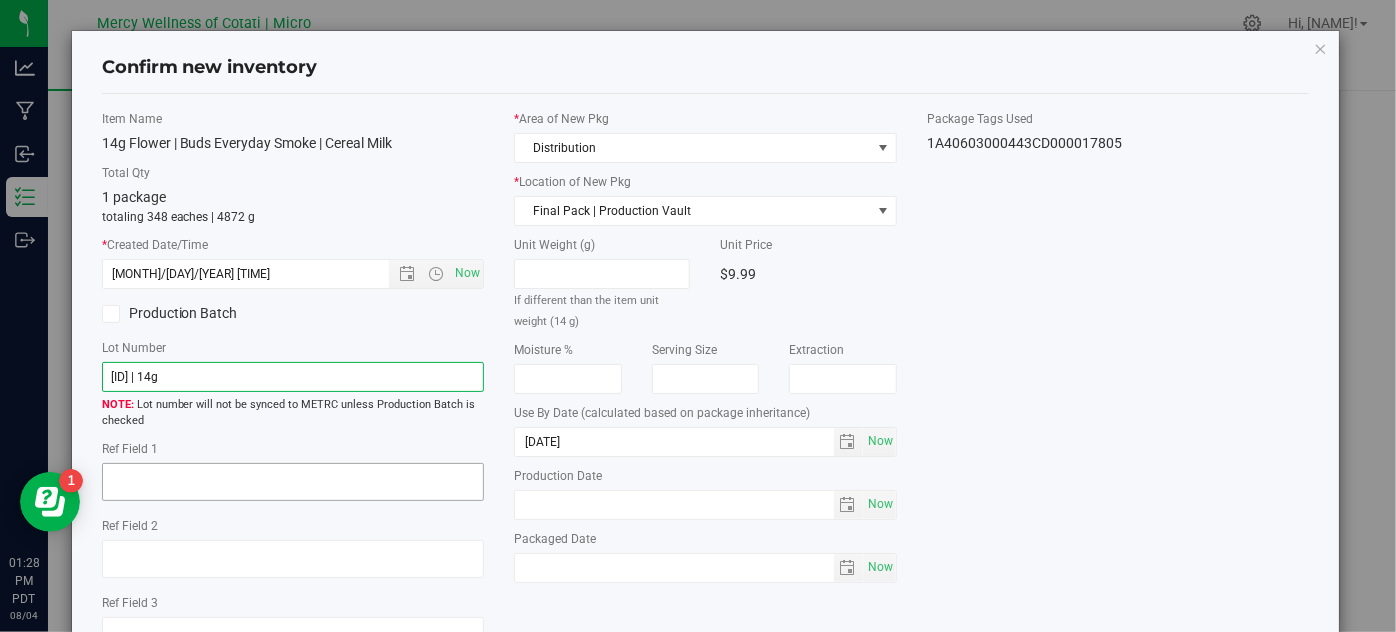 type on "[ID] | 14g" 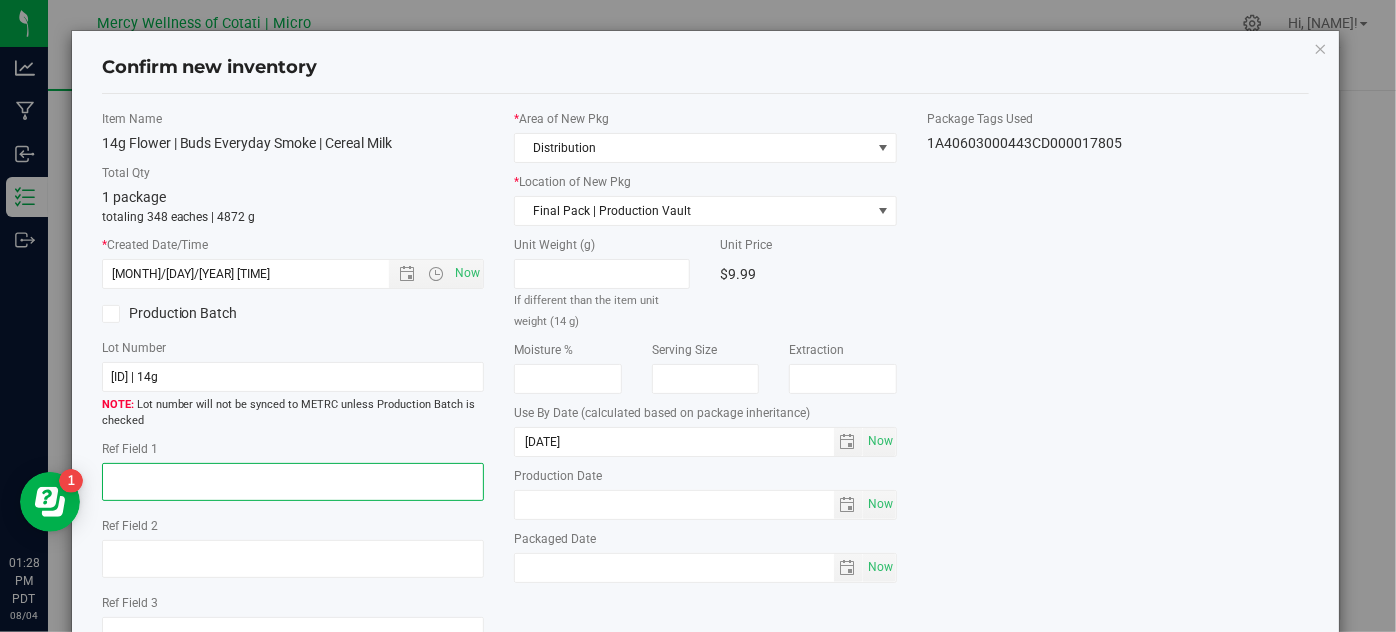 click at bounding box center [293, 482] 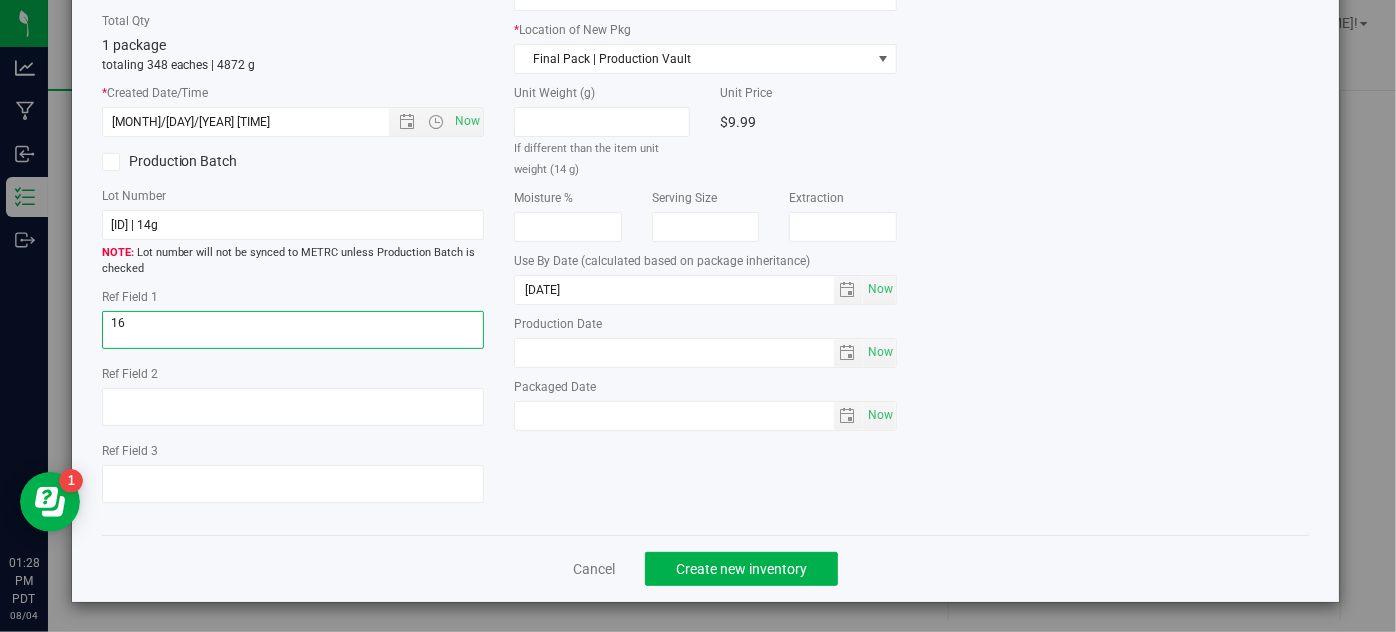 scroll, scrollTop: 153, scrollLeft: 0, axis: vertical 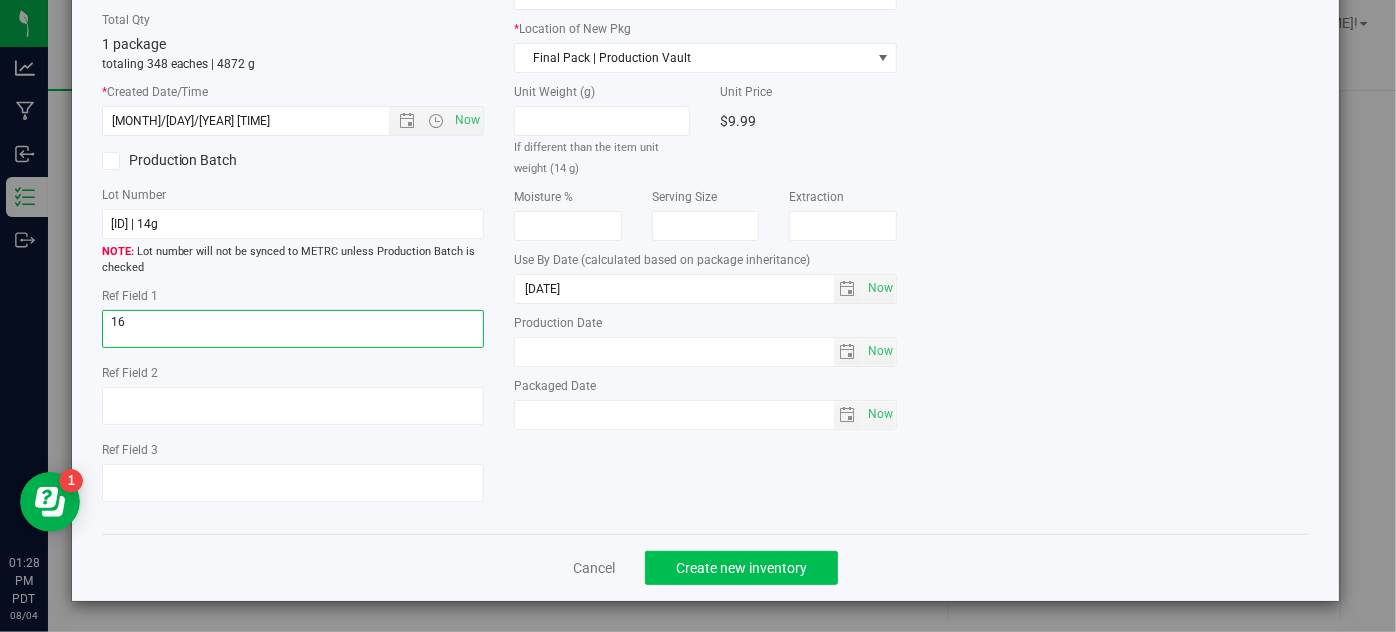 type on "16" 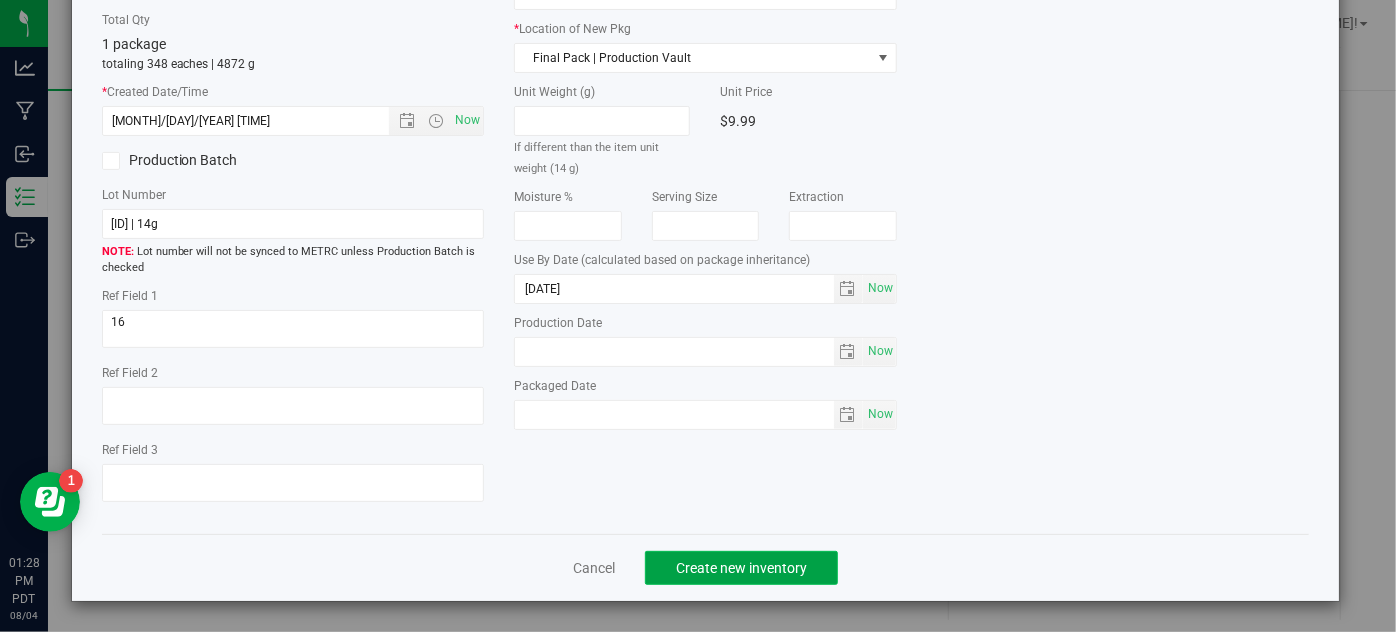 click on "Create new inventory" 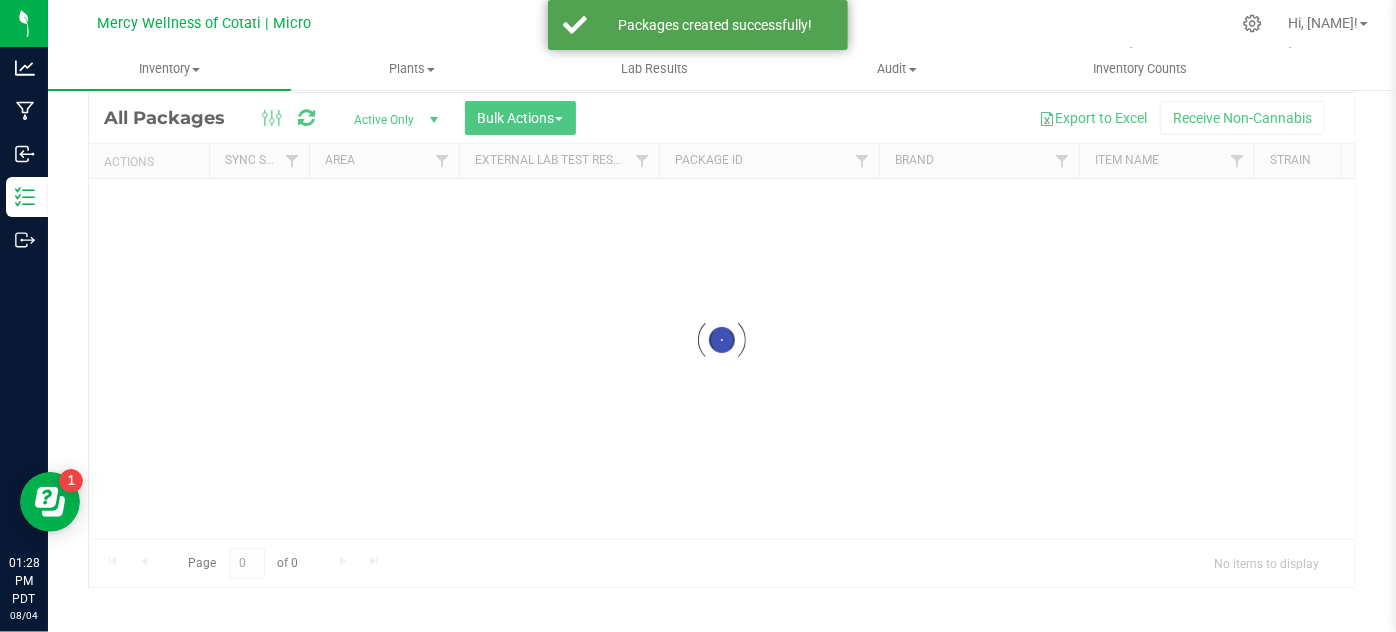 scroll, scrollTop: 66, scrollLeft: 0, axis: vertical 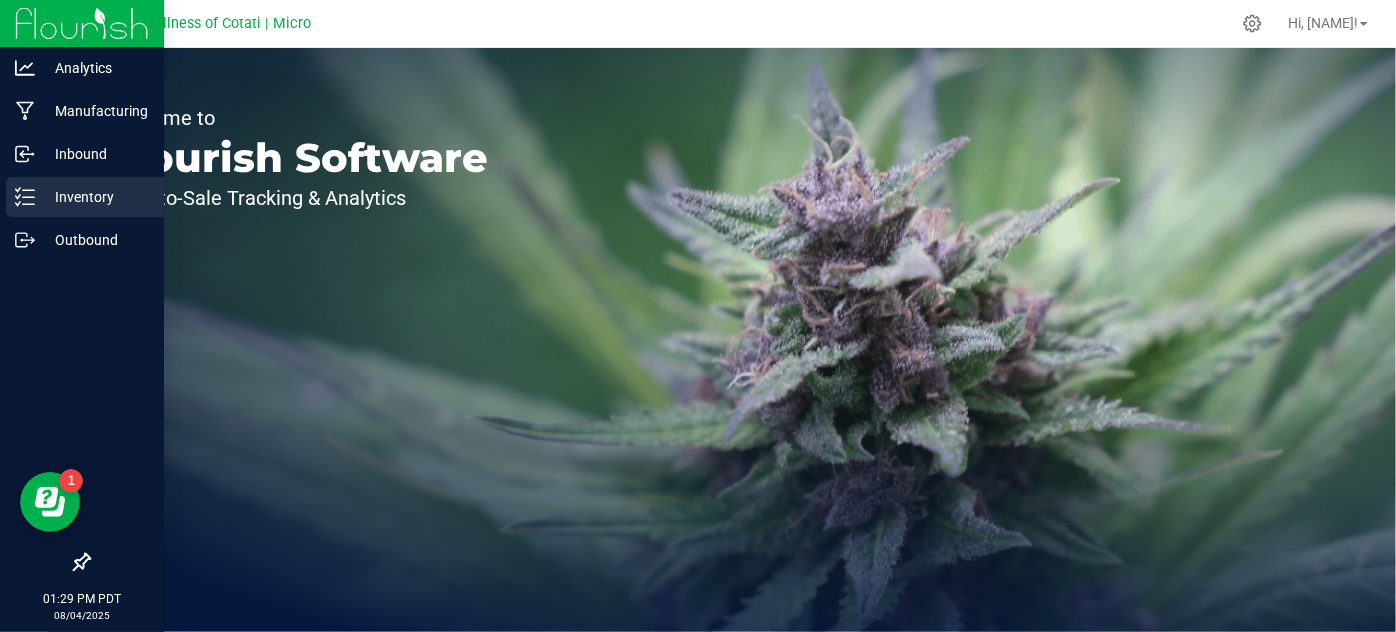 click on "Inventory" at bounding box center (95, 197) 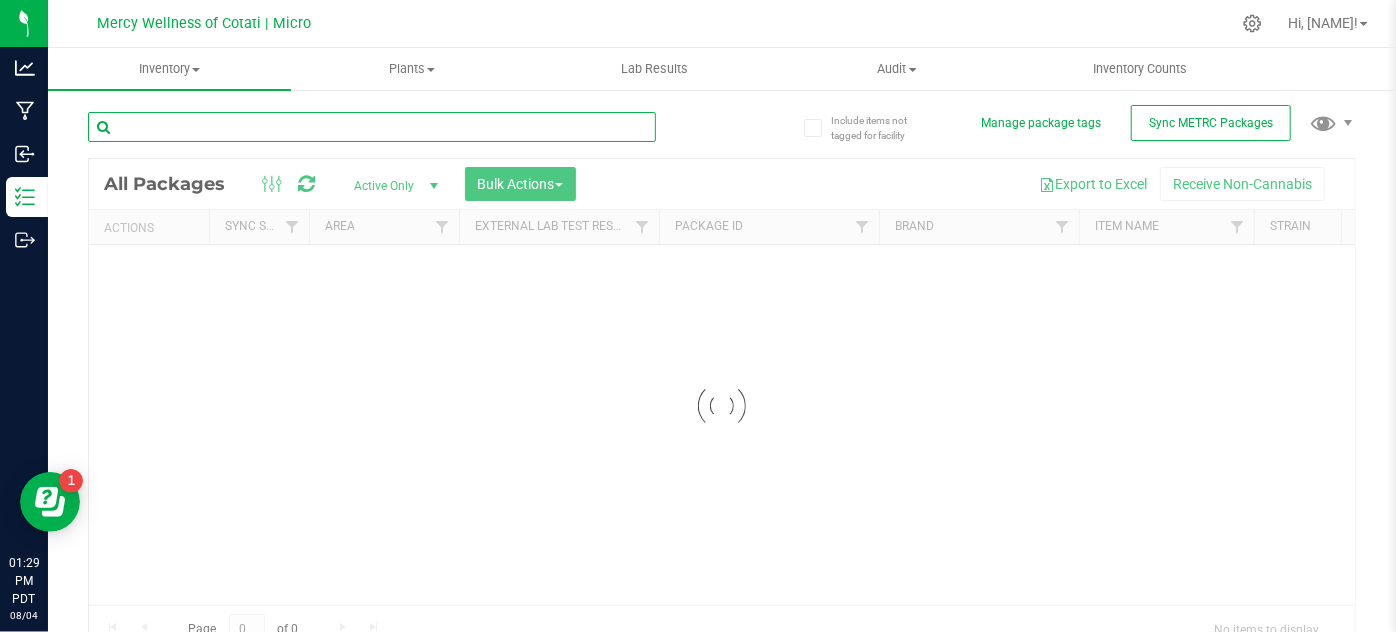 click at bounding box center [372, 127] 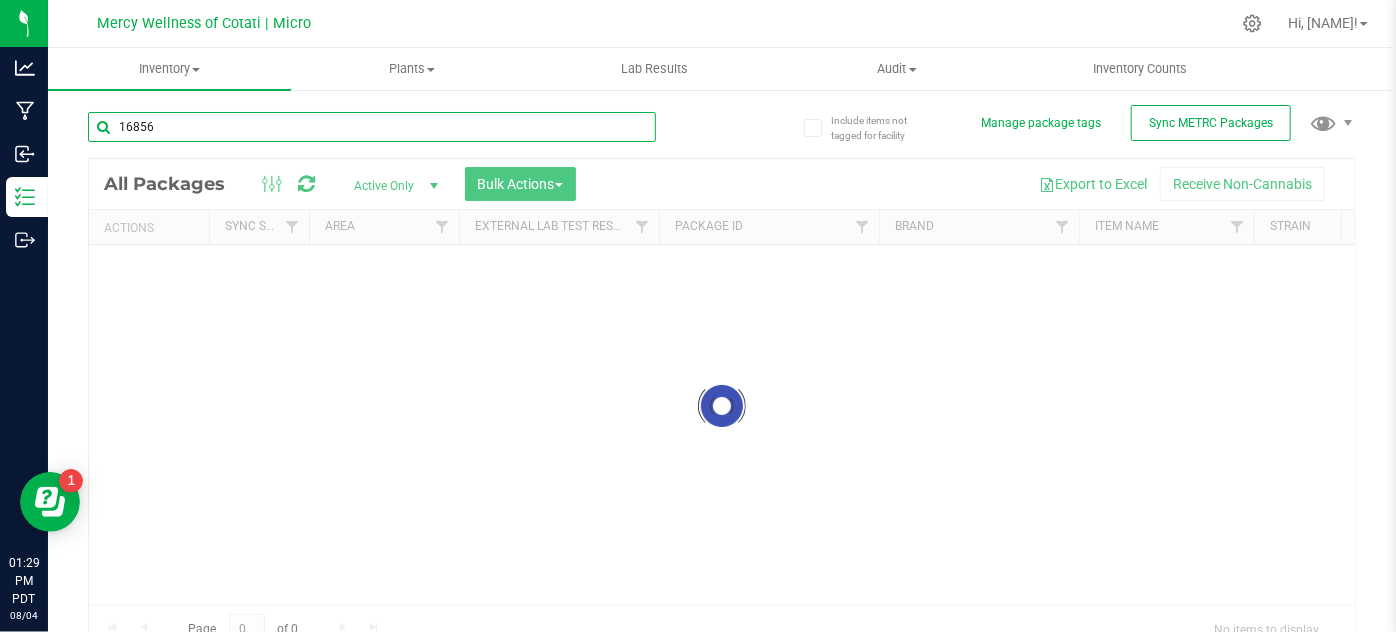 type on "[NUMBER]" 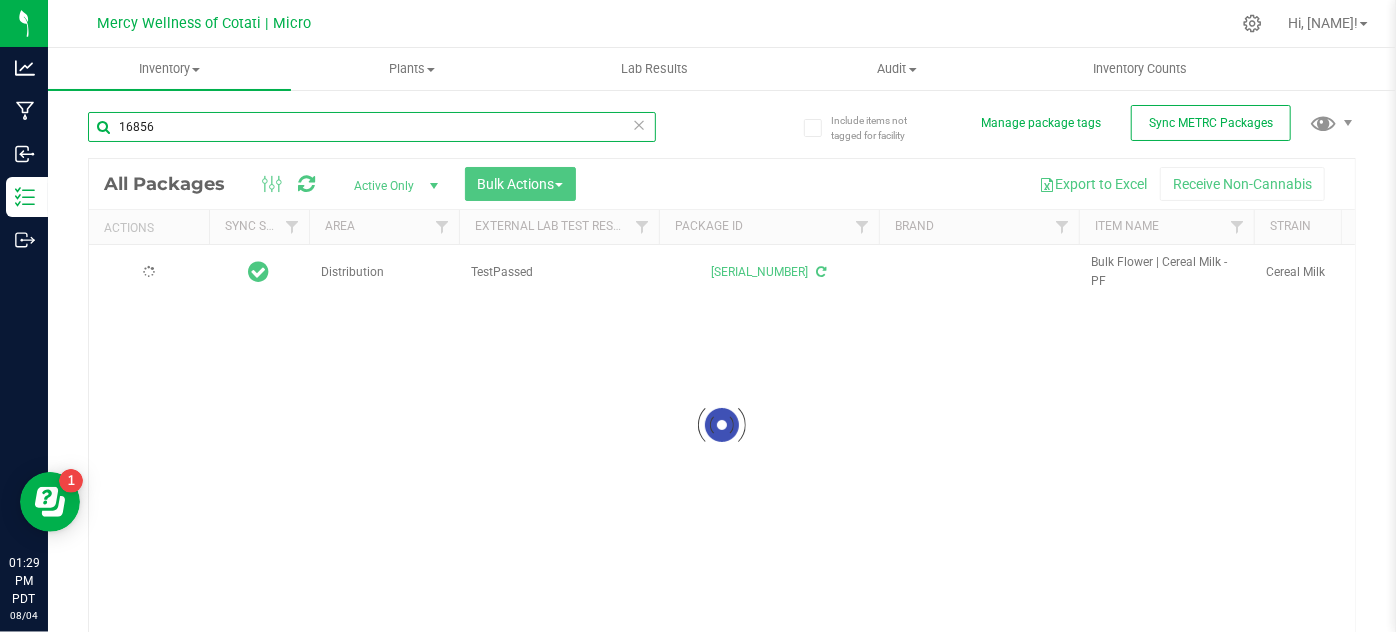 type on "[DATE]" 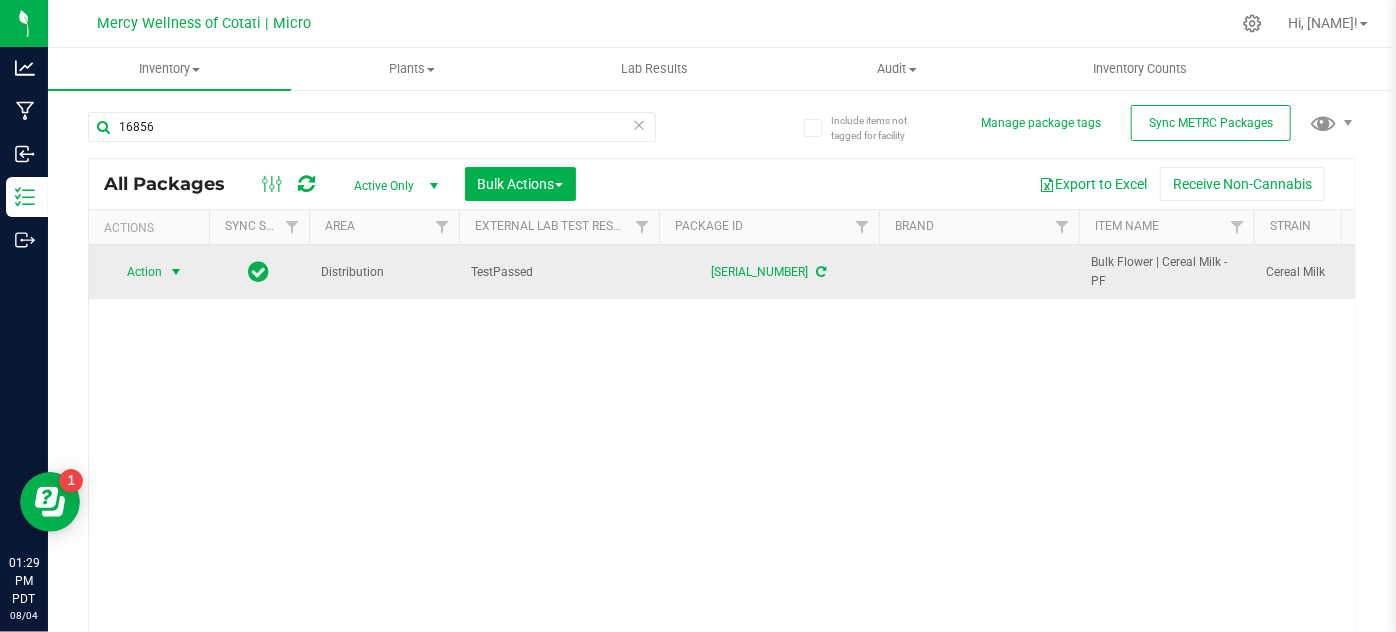 click on "Action" at bounding box center [136, 272] 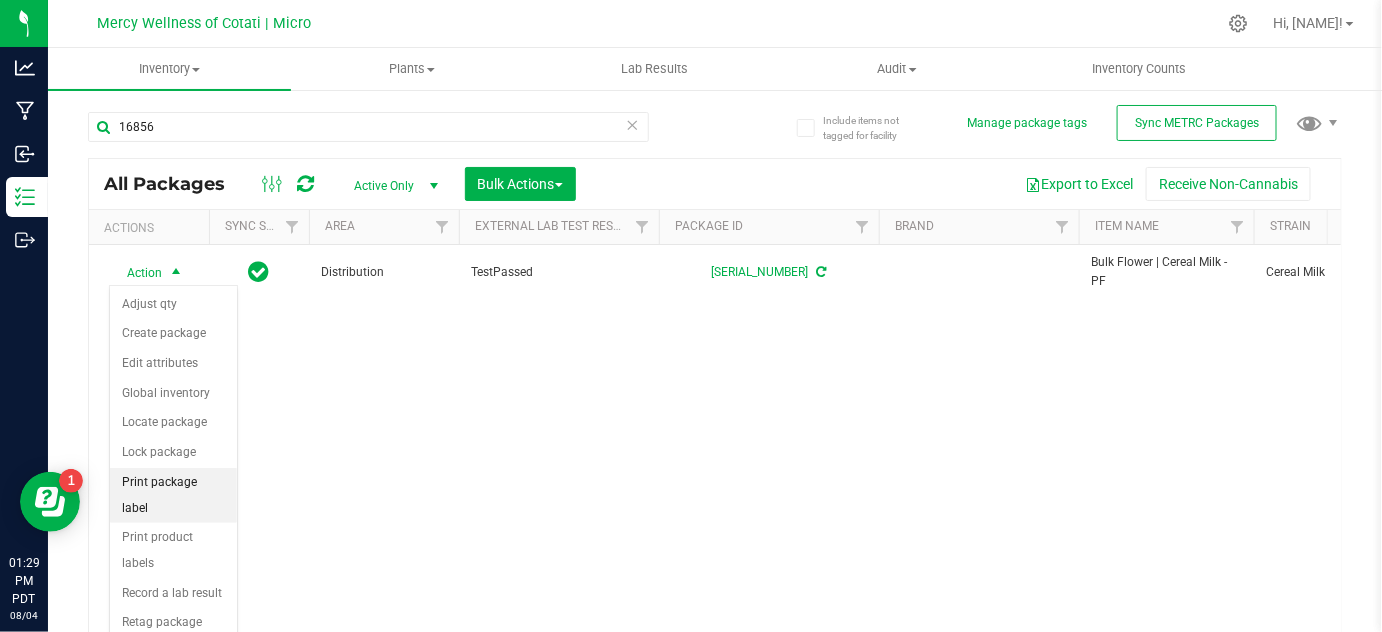 click on "Print package label" at bounding box center [173, 495] 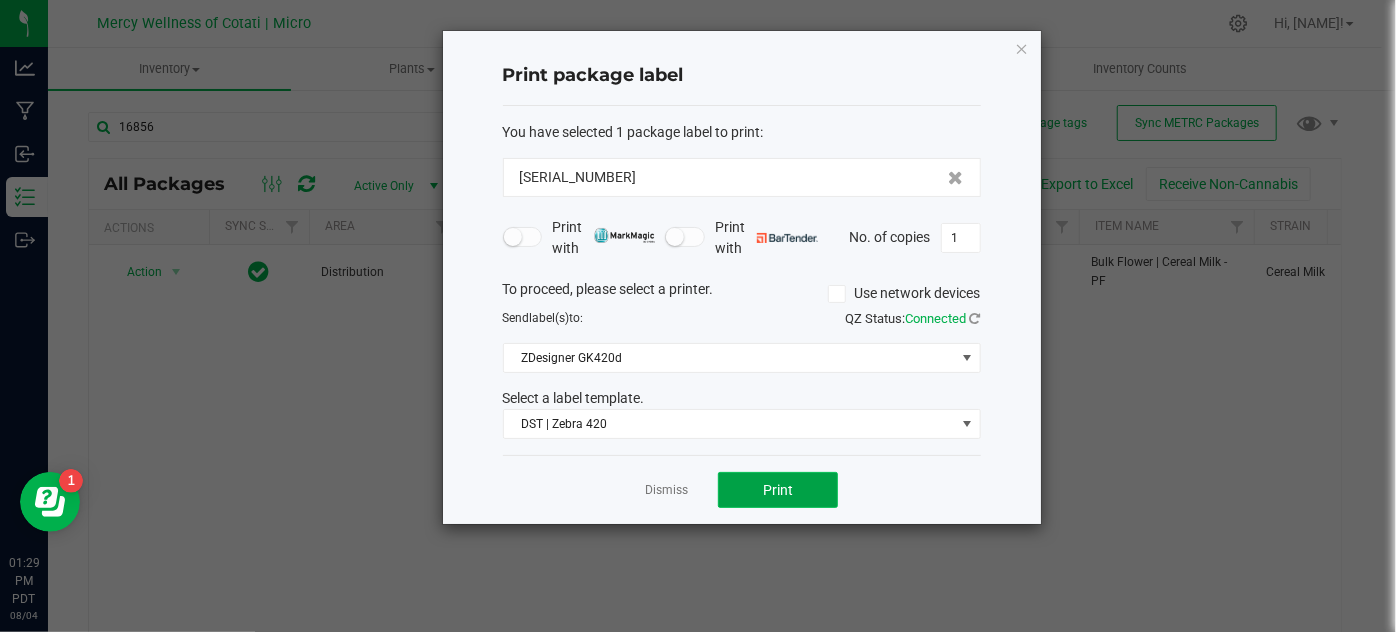 click on "Print" 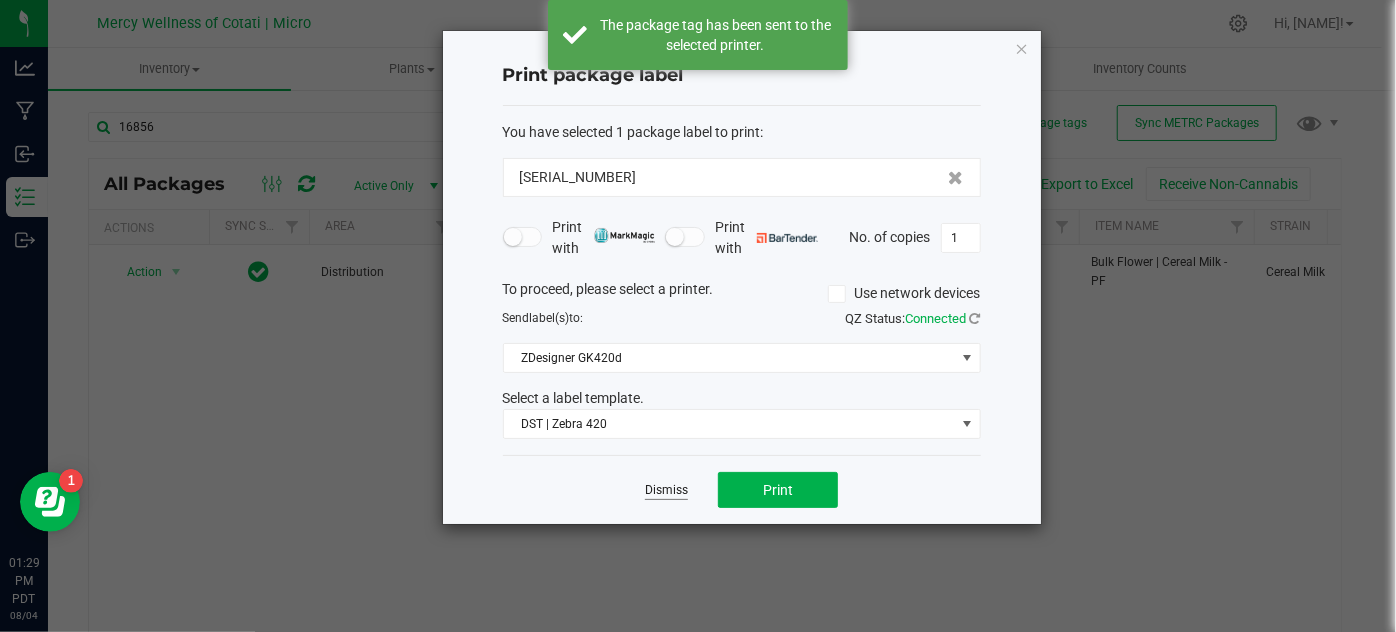 click on "Dismiss" 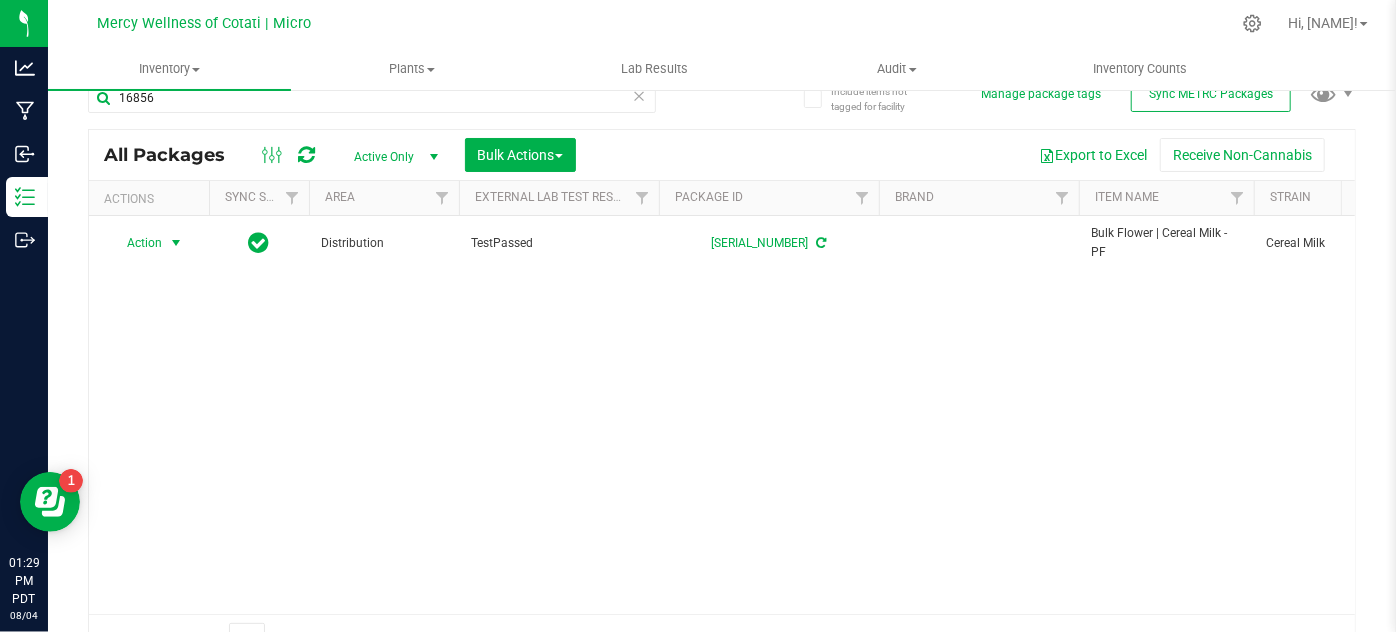 scroll, scrollTop: 21, scrollLeft: 0, axis: vertical 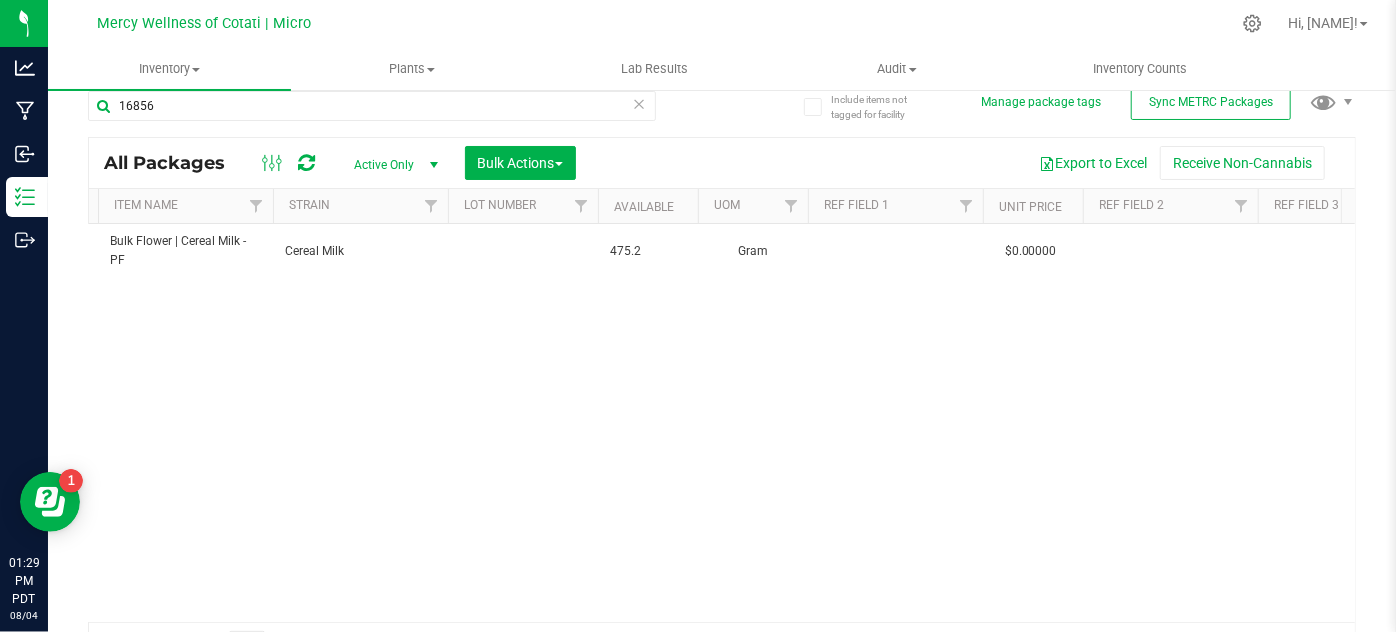 drag, startPoint x: 421, startPoint y: 520, endPoint x: 586, endPoint y: 503, distance: 165.87344 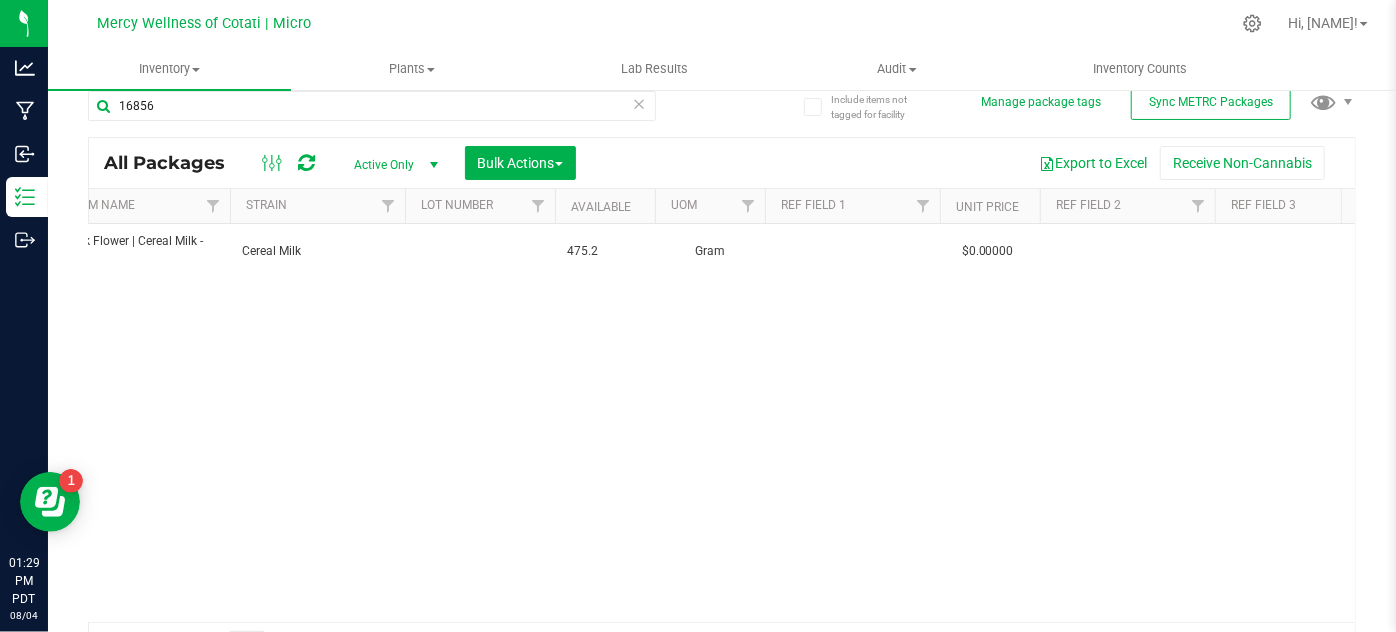 scroll 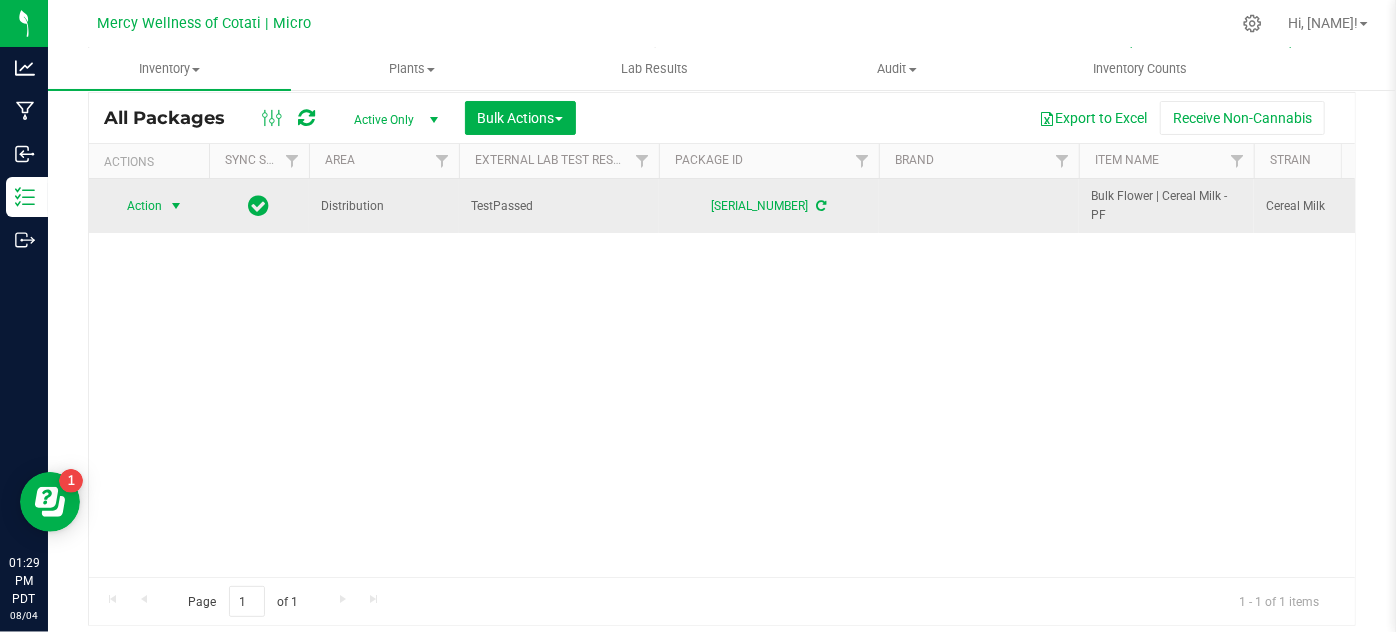 click on "Action" at bounding box center (136, 206) 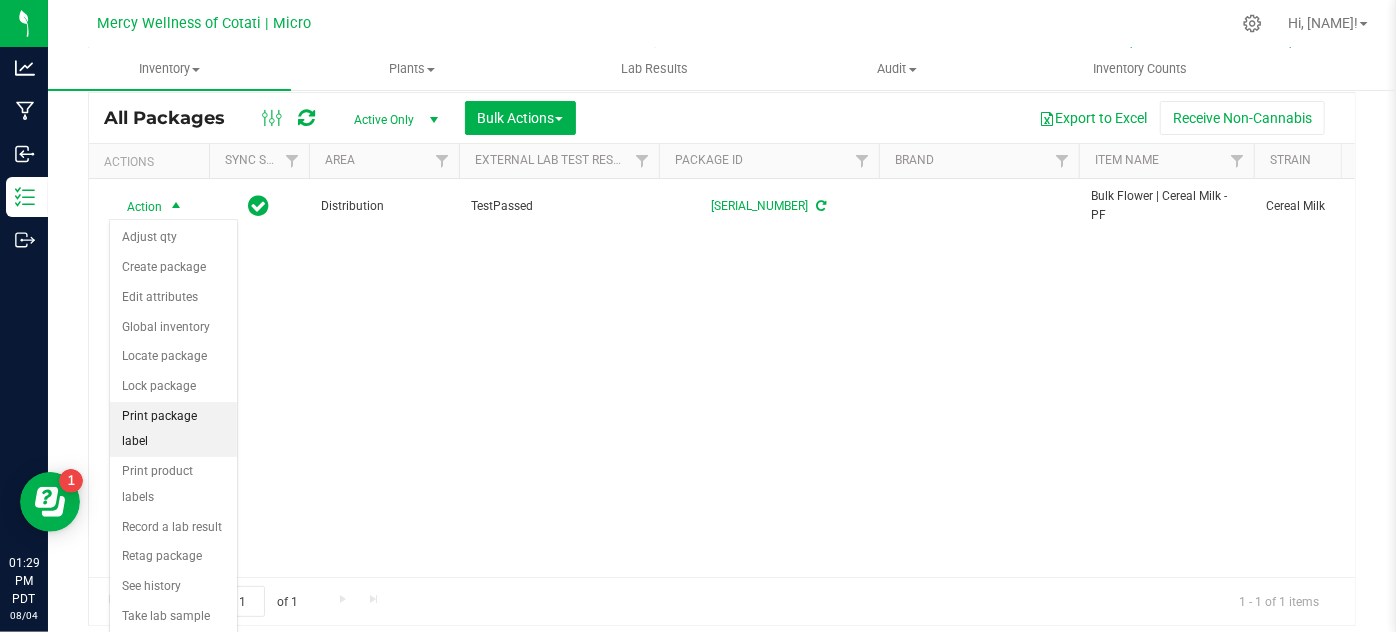 click on "Print package label" at bounding box center [173, 429] 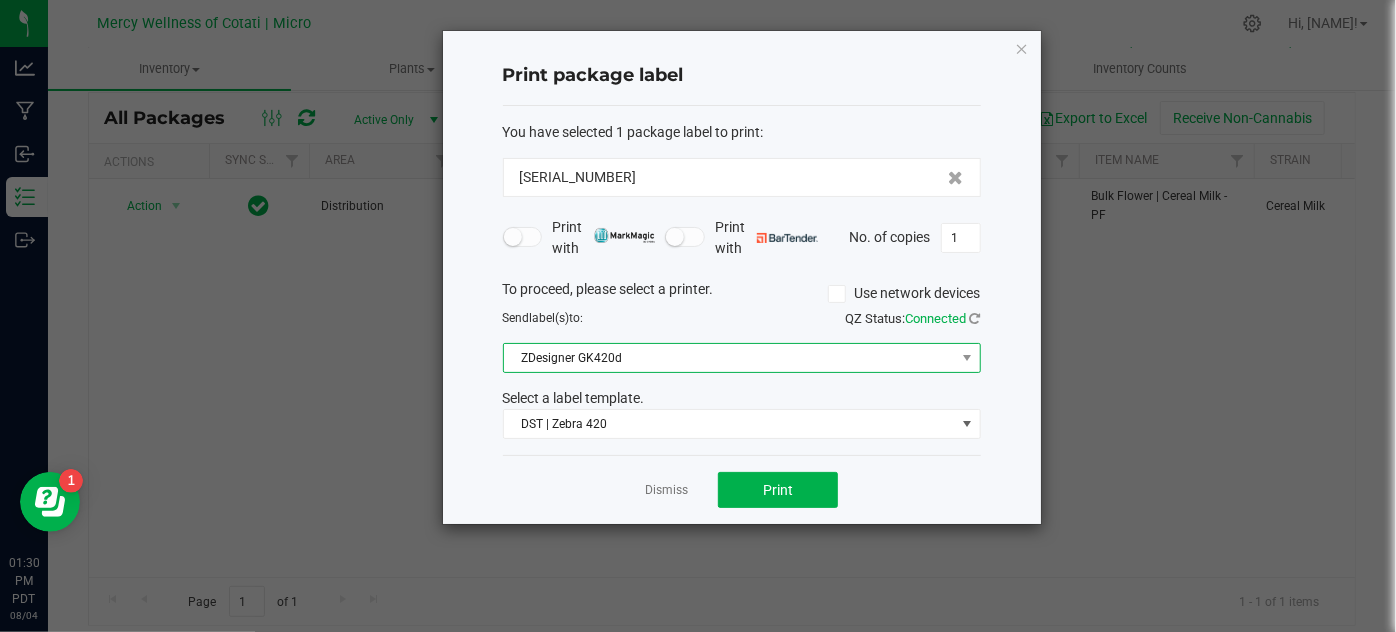 click on "ZDesigner GK420d" at bounding box center [729, 358] 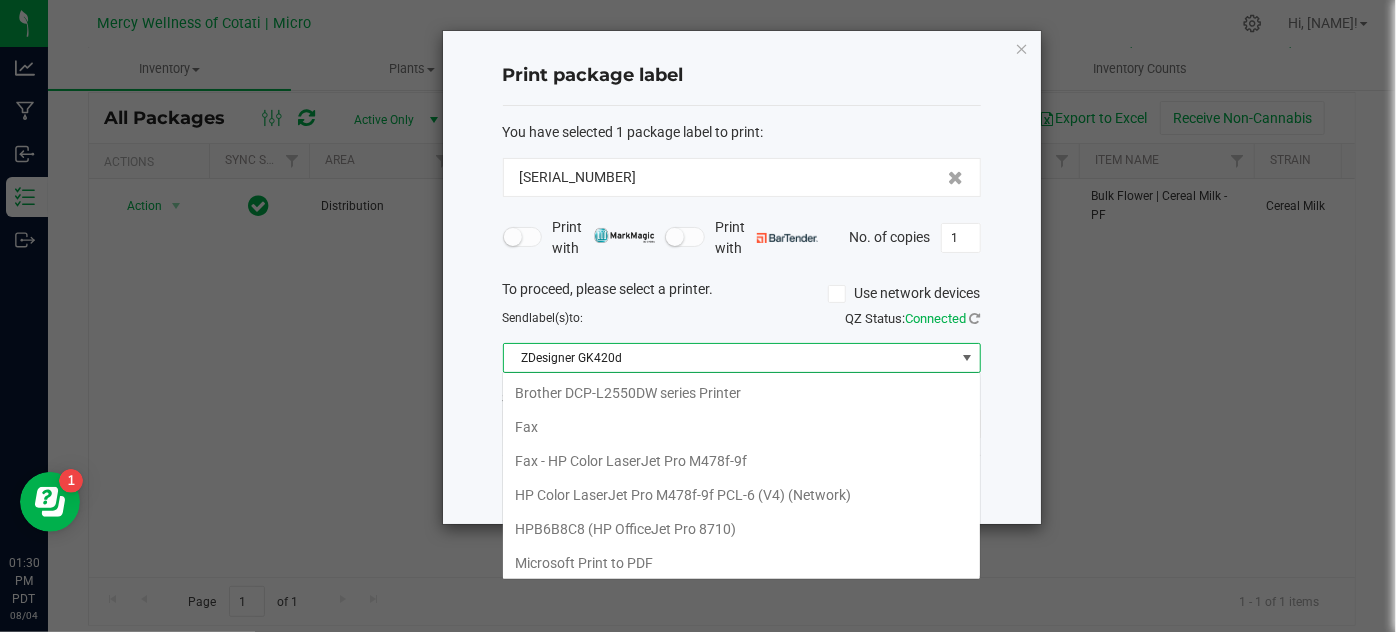 scroll, scrollTop: 101, scrollLeft: 0, axis: vertical 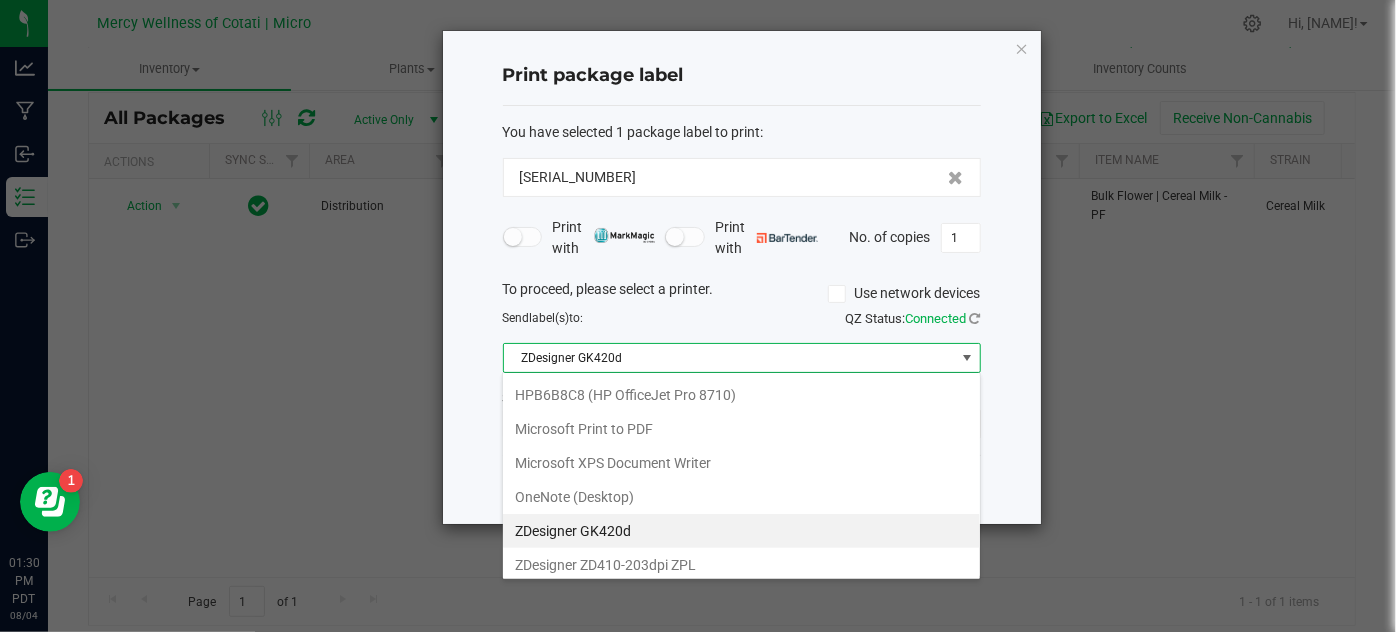 click on "ZDesigner GK420d" at bounding box center [741, 531] 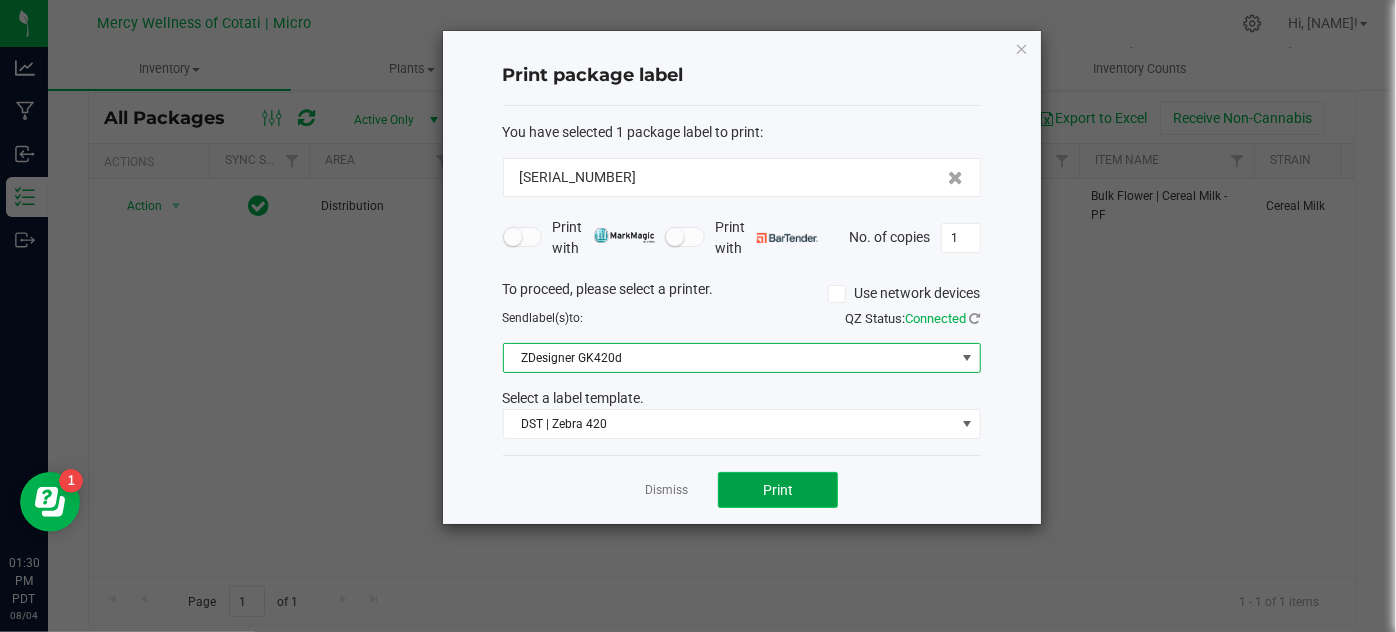 click on "Print" 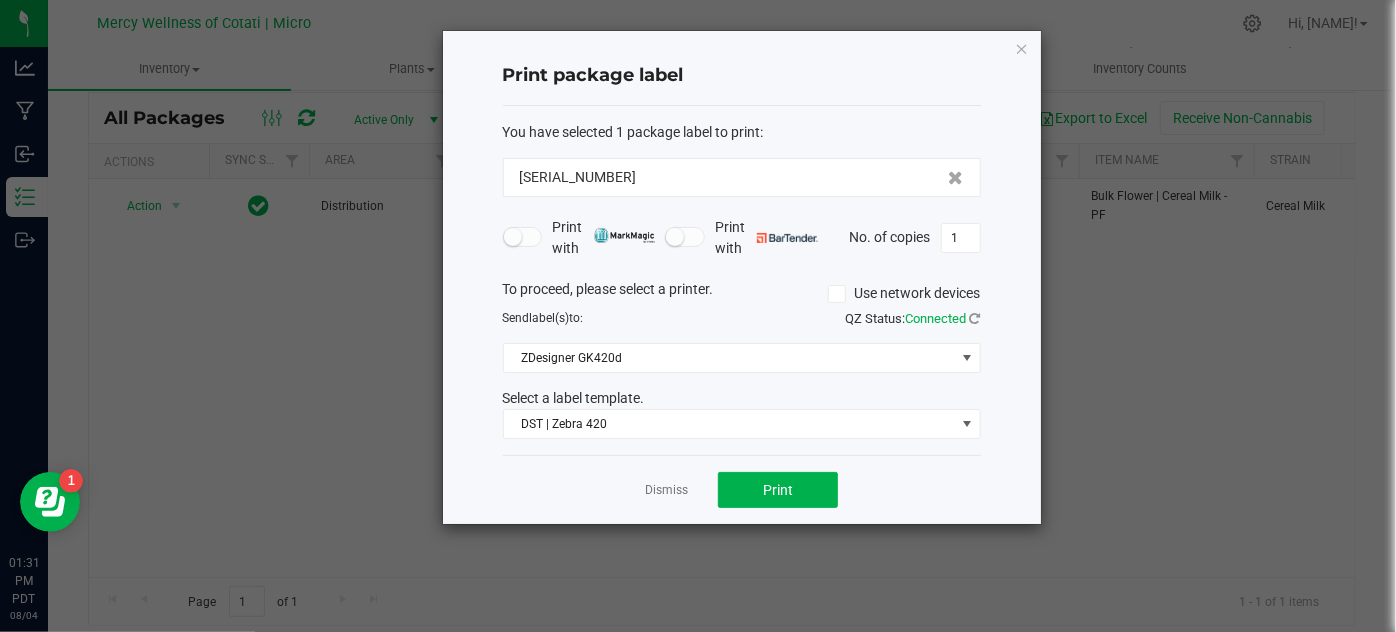 drag, startPoint x: 841, startPoint y: 40, endPoint x: 654, endPoint y: 497, distance: 493.7793 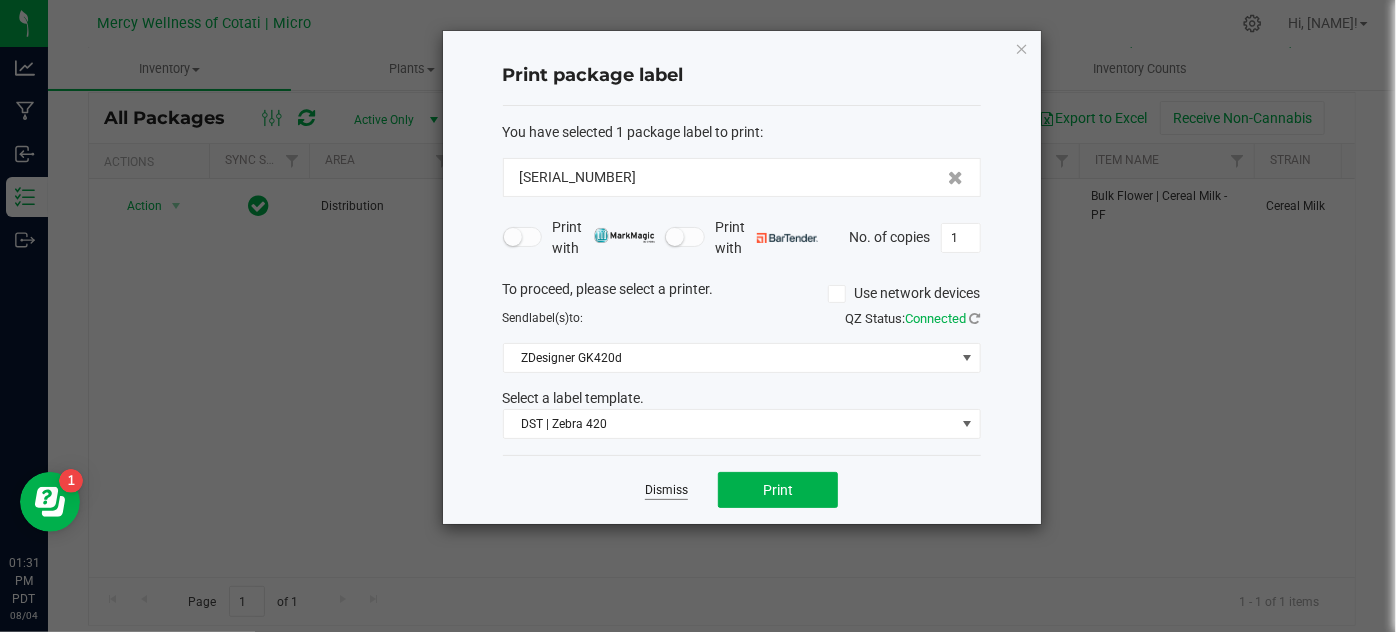 click on "Dismiss" 